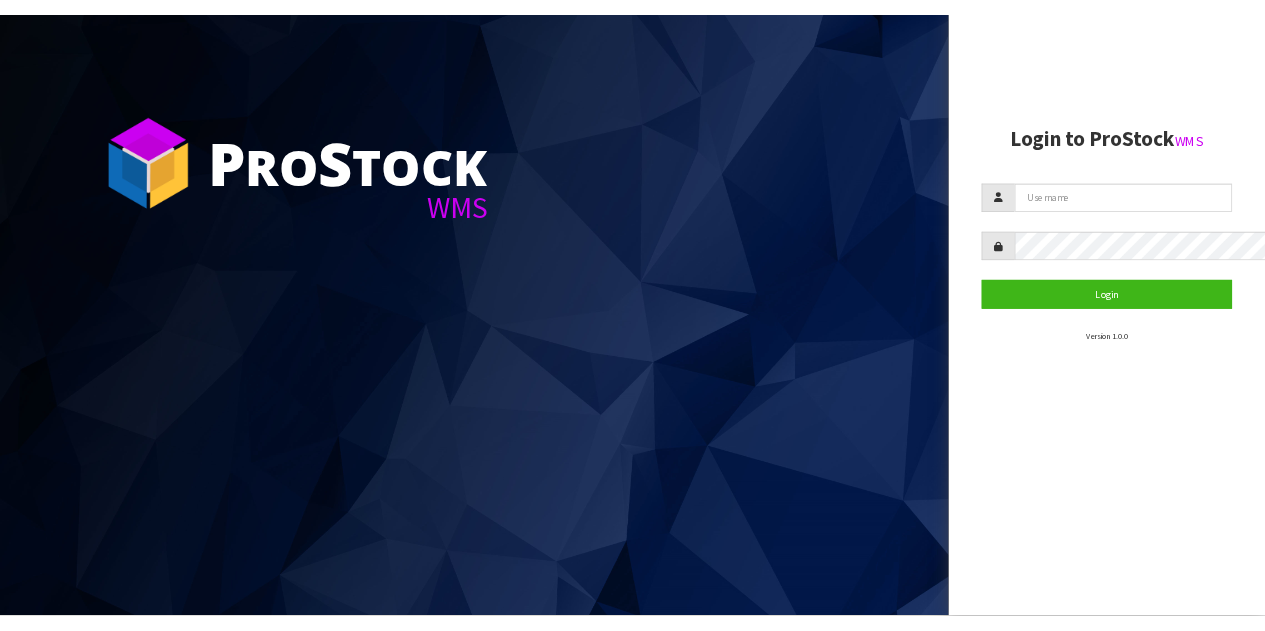 scroll, scrollTop: 0, scrollLeft: 0, axis: both 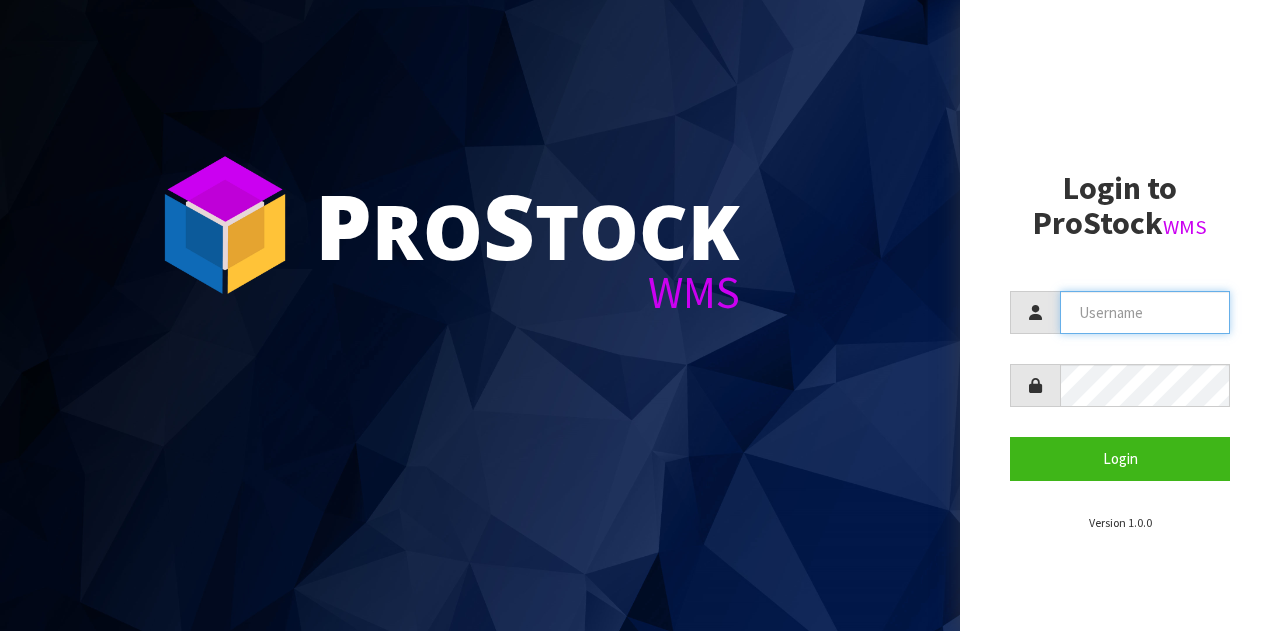 click at bounding box center (1145, 312) 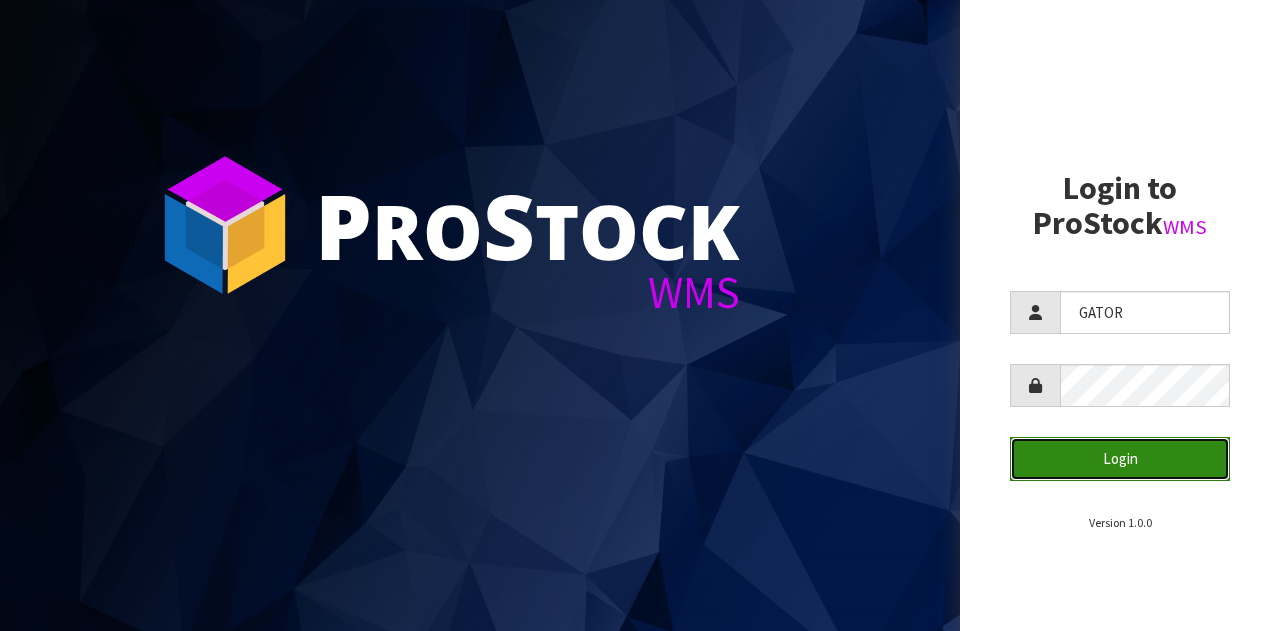 click on "Login" at bounding box center (1120, 458) 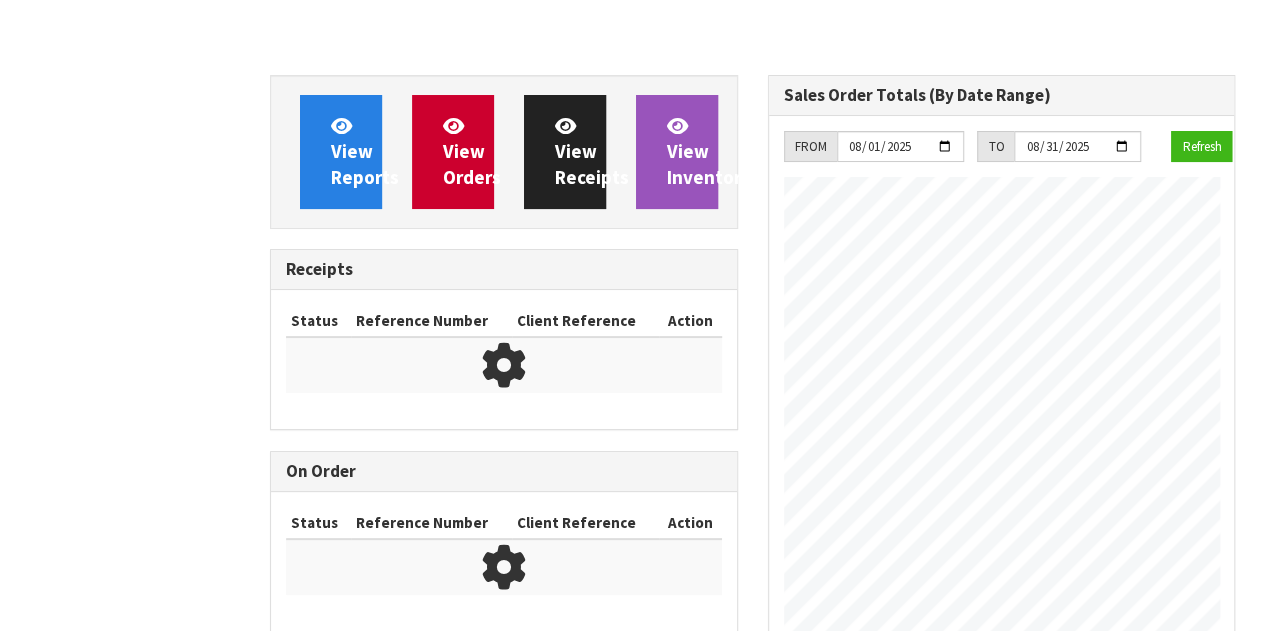 scroll, scrollTop: 999184, scrollLeft: 999502, axis: both 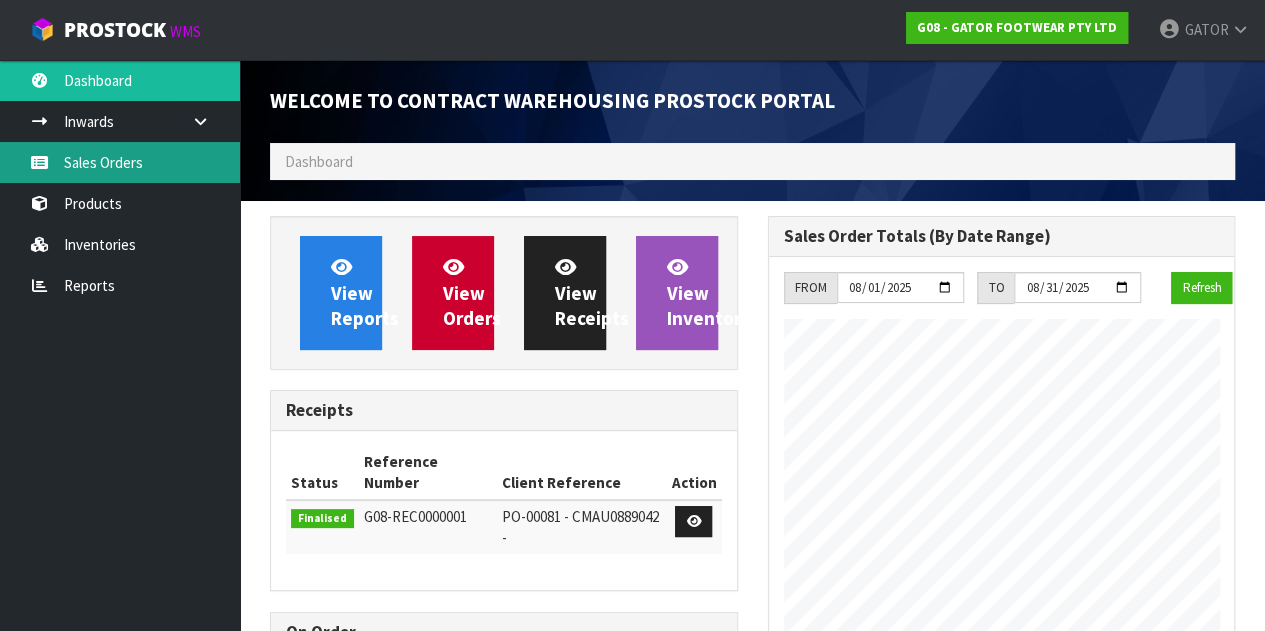 click on "Sales Orders" at bounding box center [120, 162] 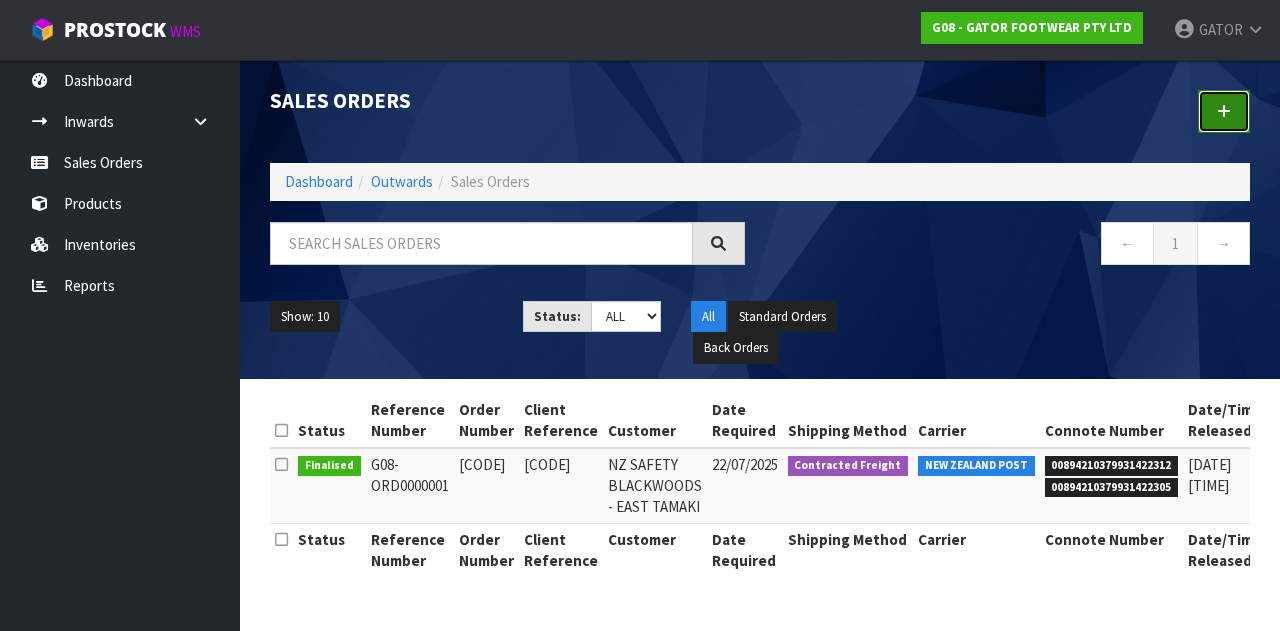 click at bounding box center [1224, 111] 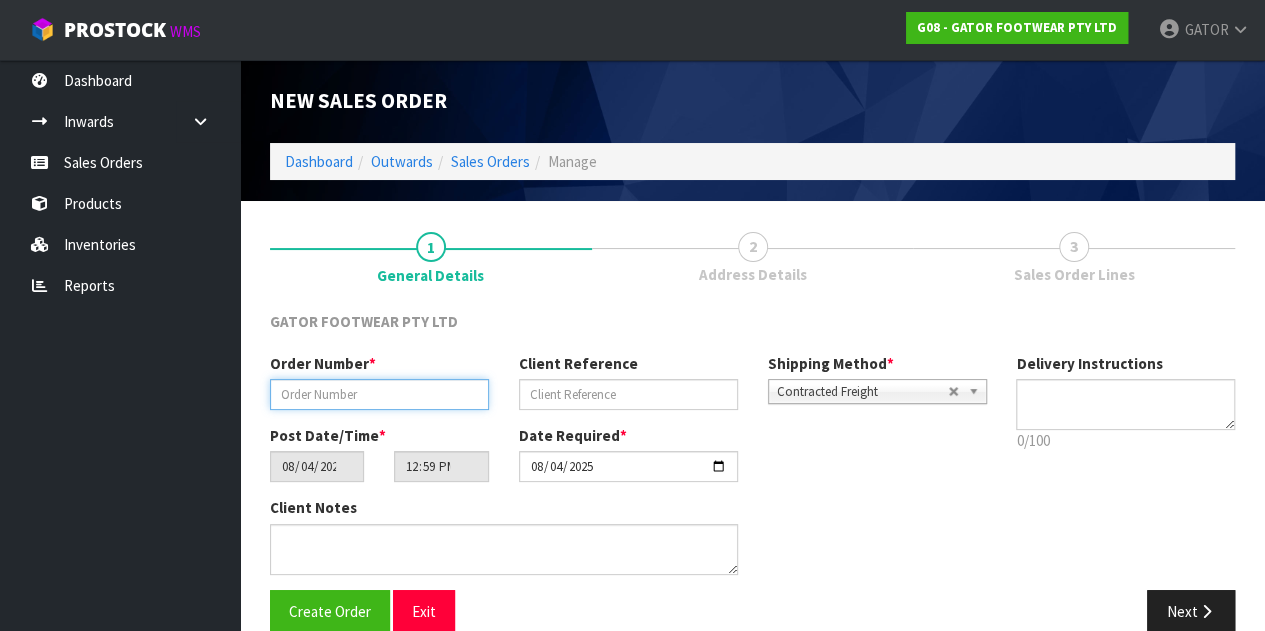 click at bounding box center [379, 394] 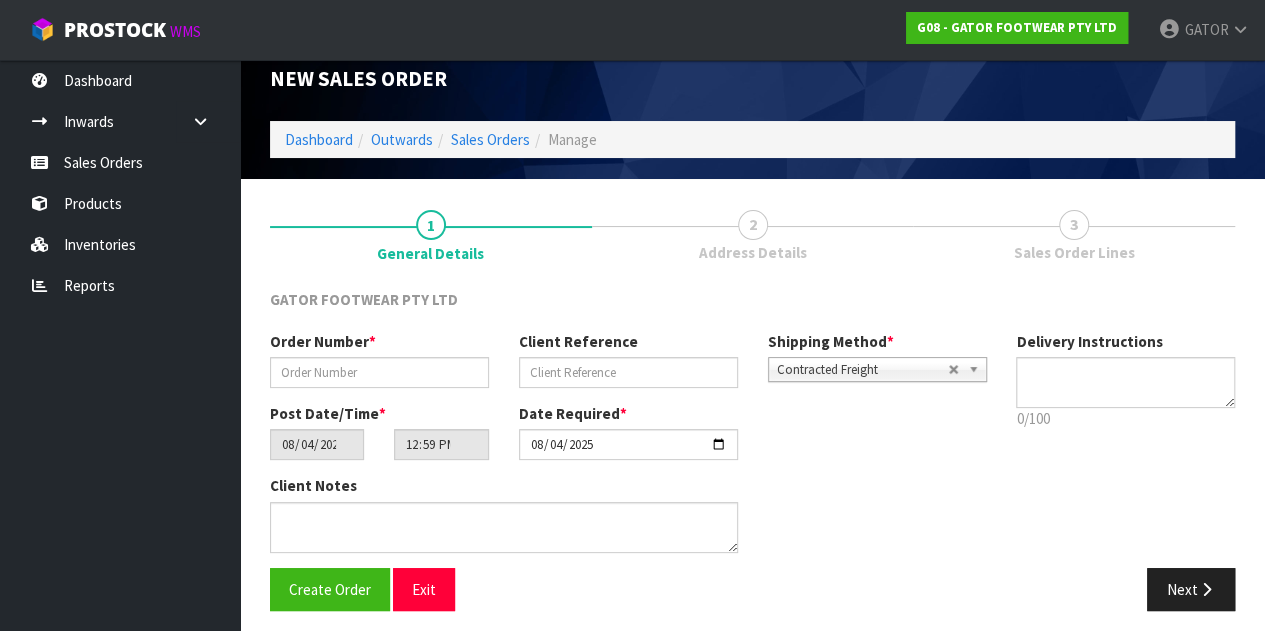 scroll, scrollTop: 30, scrollLeft: 0, axis: vertical 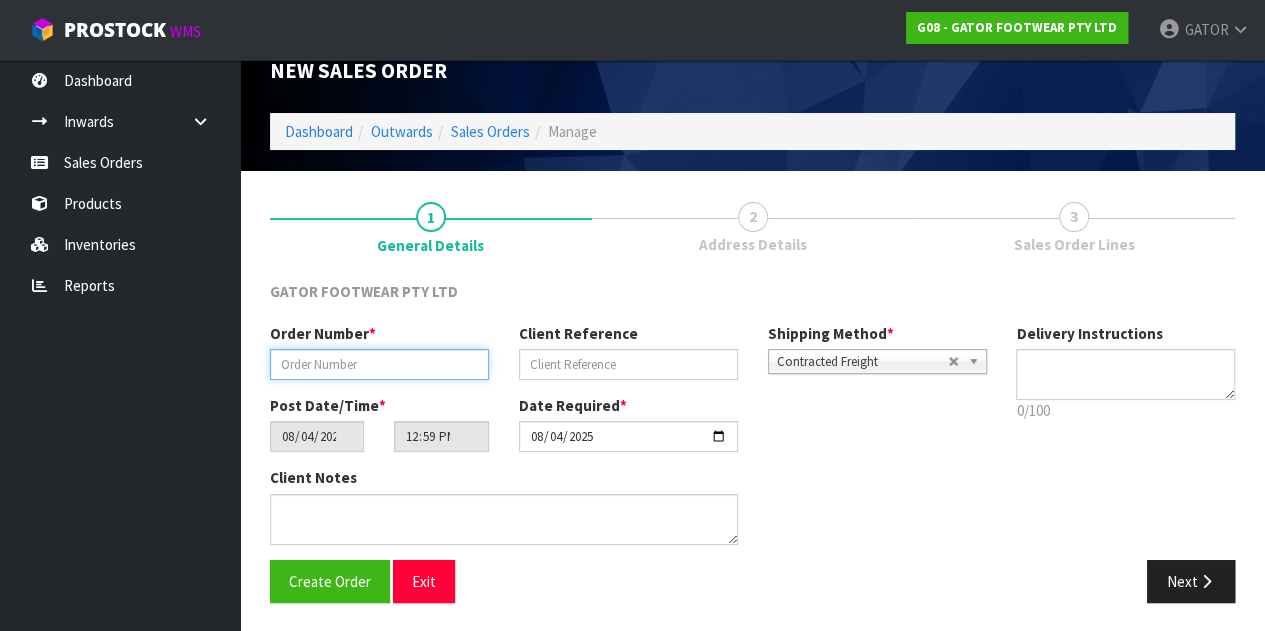 click at bounding box center [379, 364] 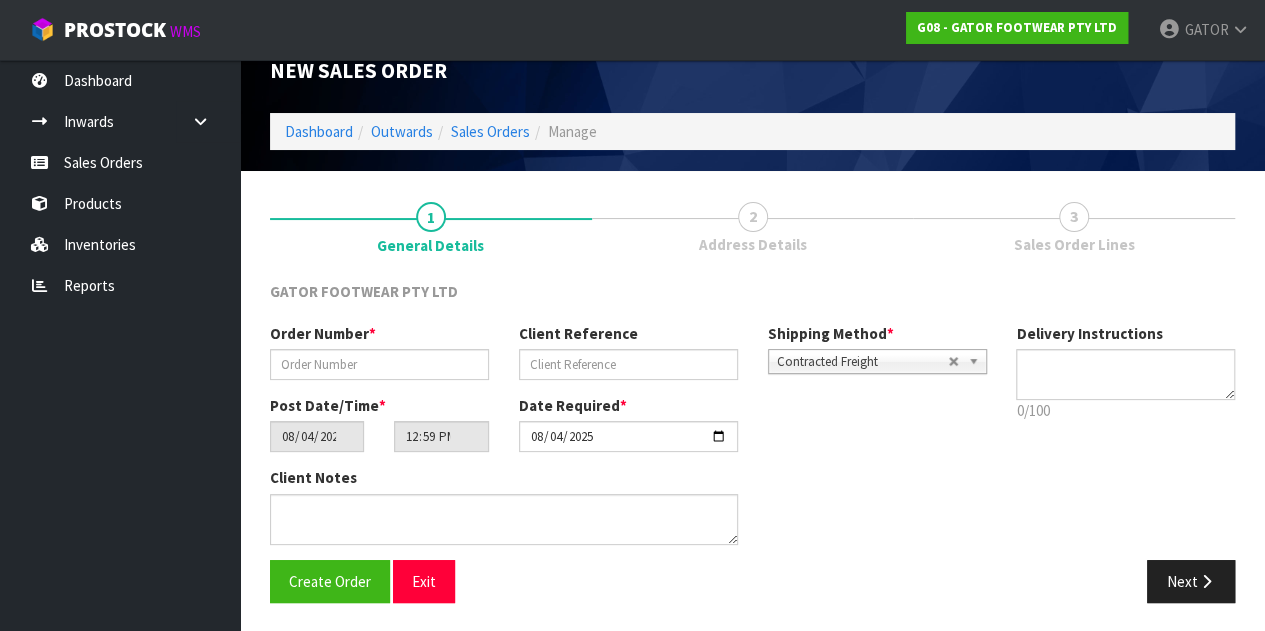 drag, startPoint x: 338, startPoint y: 347, endPoint x: 339, endPoint y: 363, distance: 16.03122 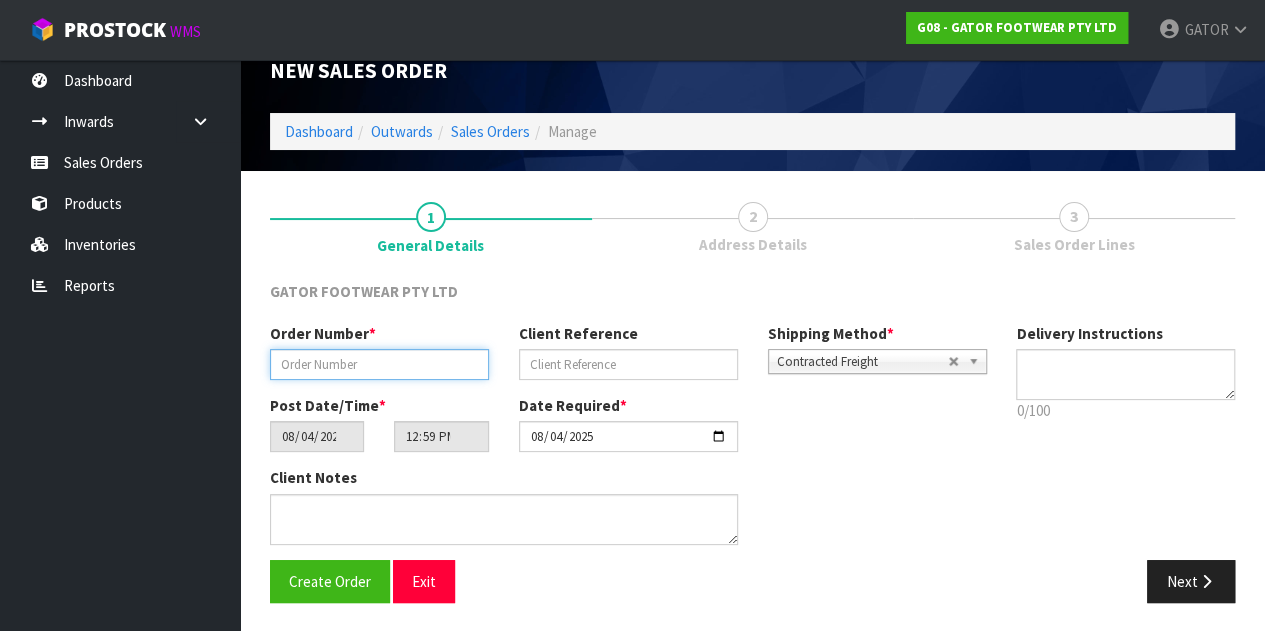 click at bounding box center (379, 364) 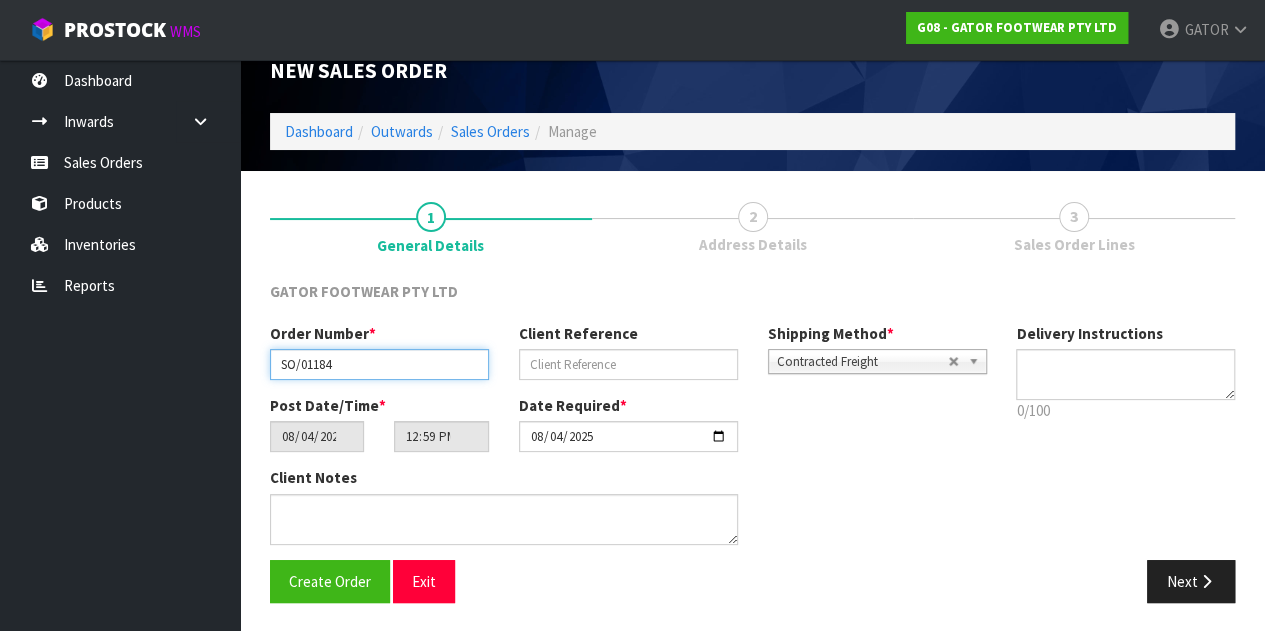type on "SO/01184" 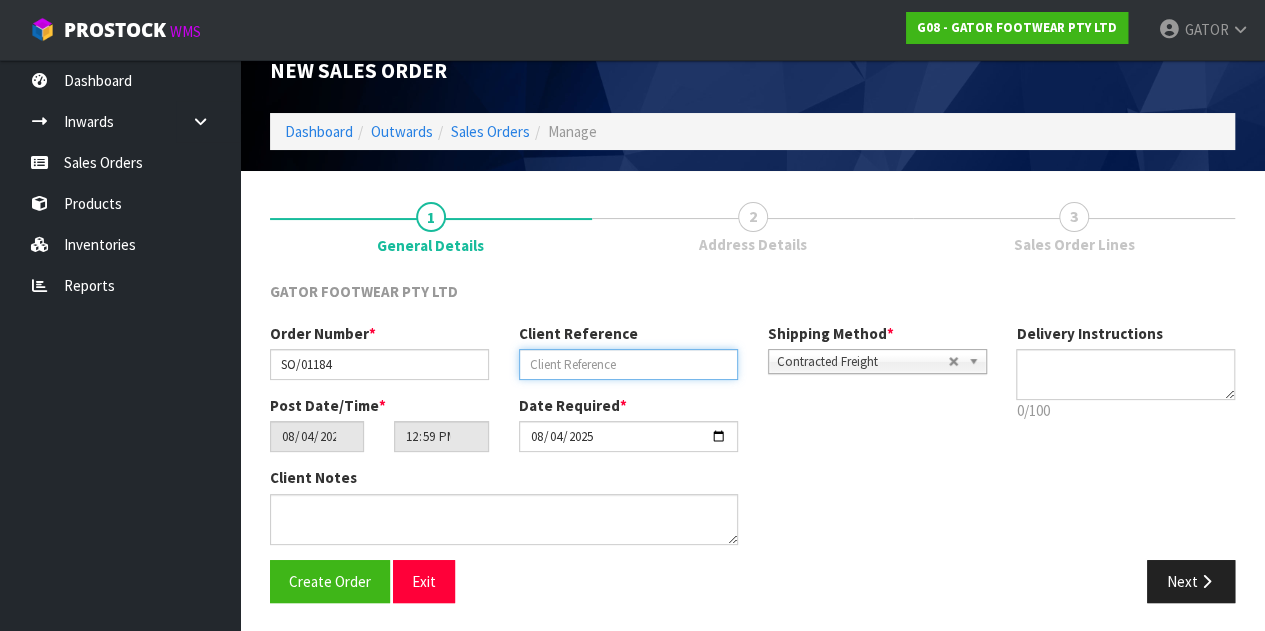 click at bounding box center (628, 364) 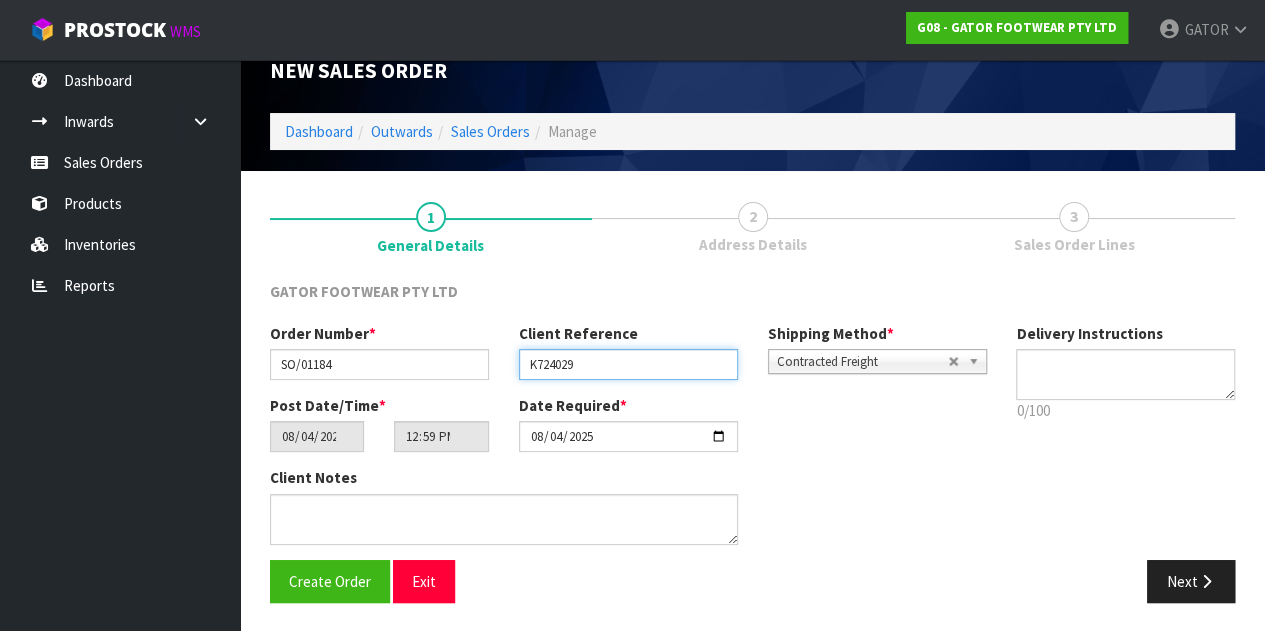 type on "K724029" 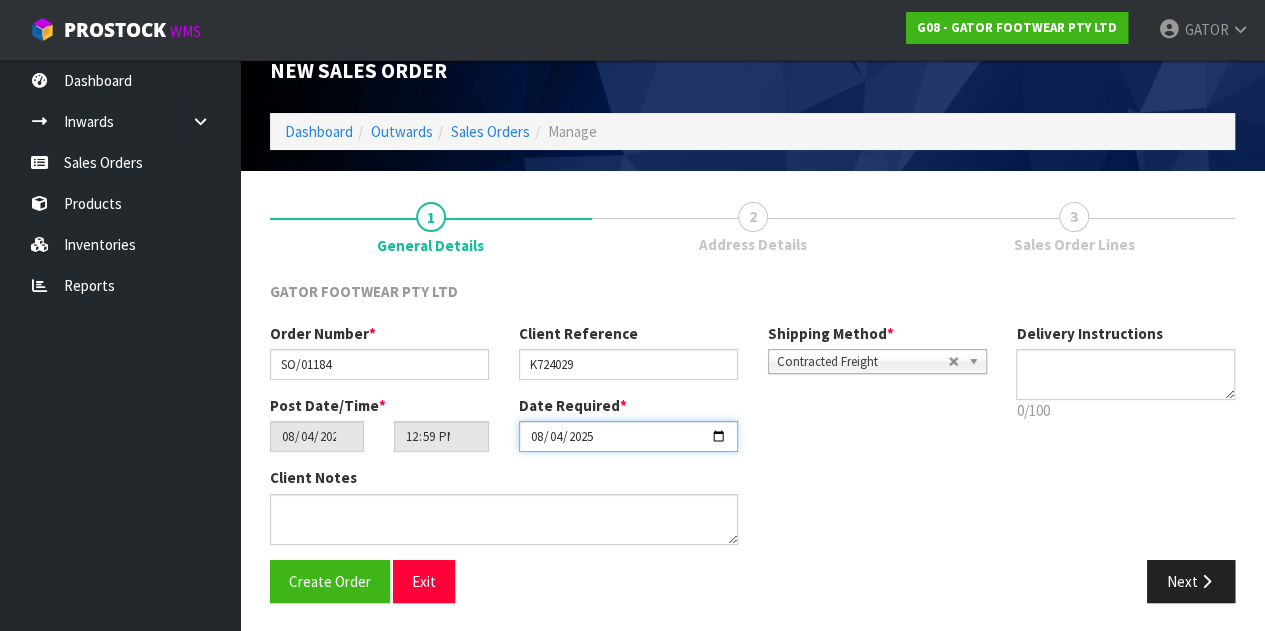 click on "2025-08-04" at bounding box center (628, 436) 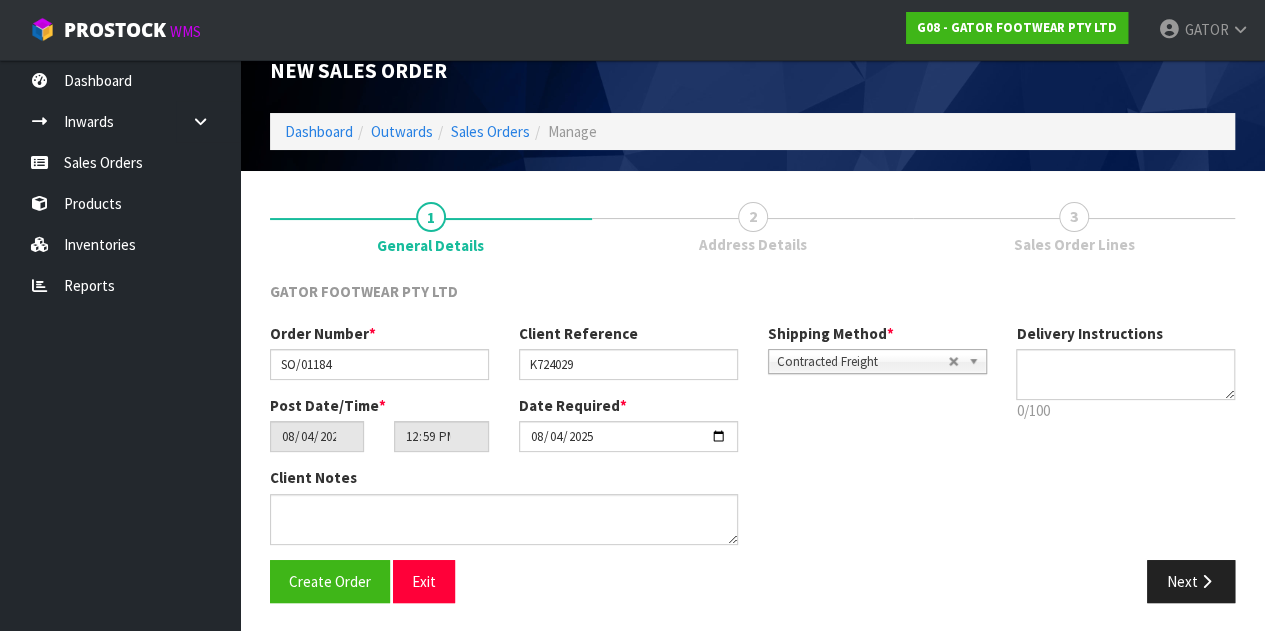 click on "Next" at bounding box center (1002, 581) 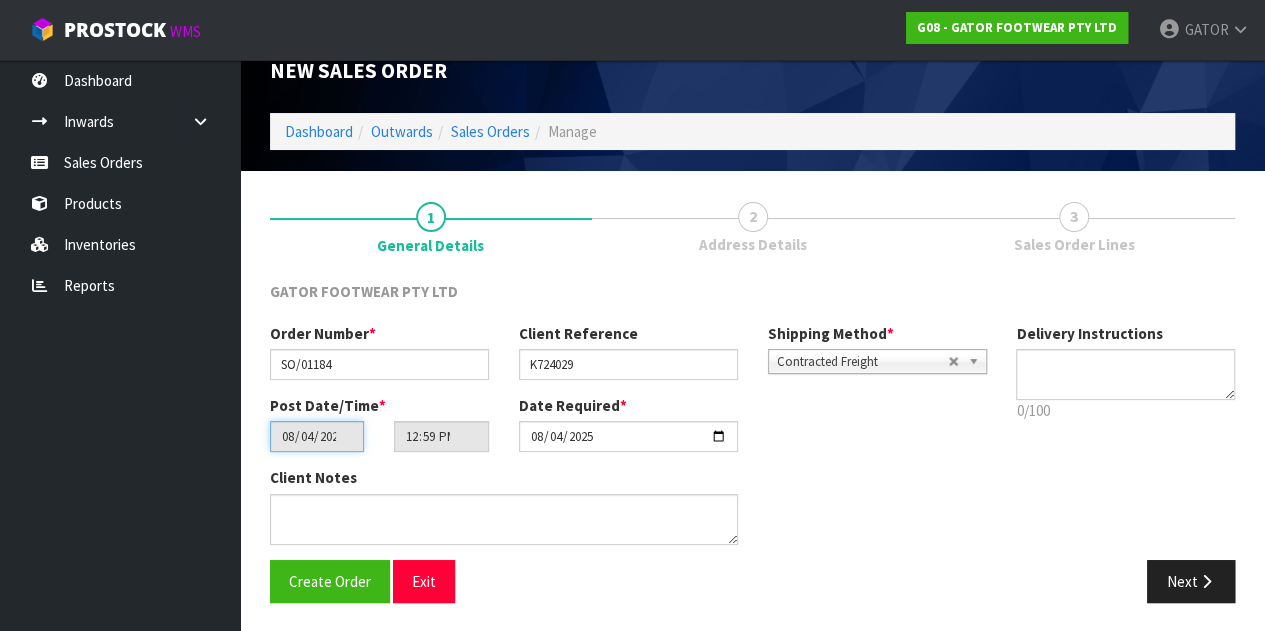 click on "2025-08-04" at bounding box center (317, 436) 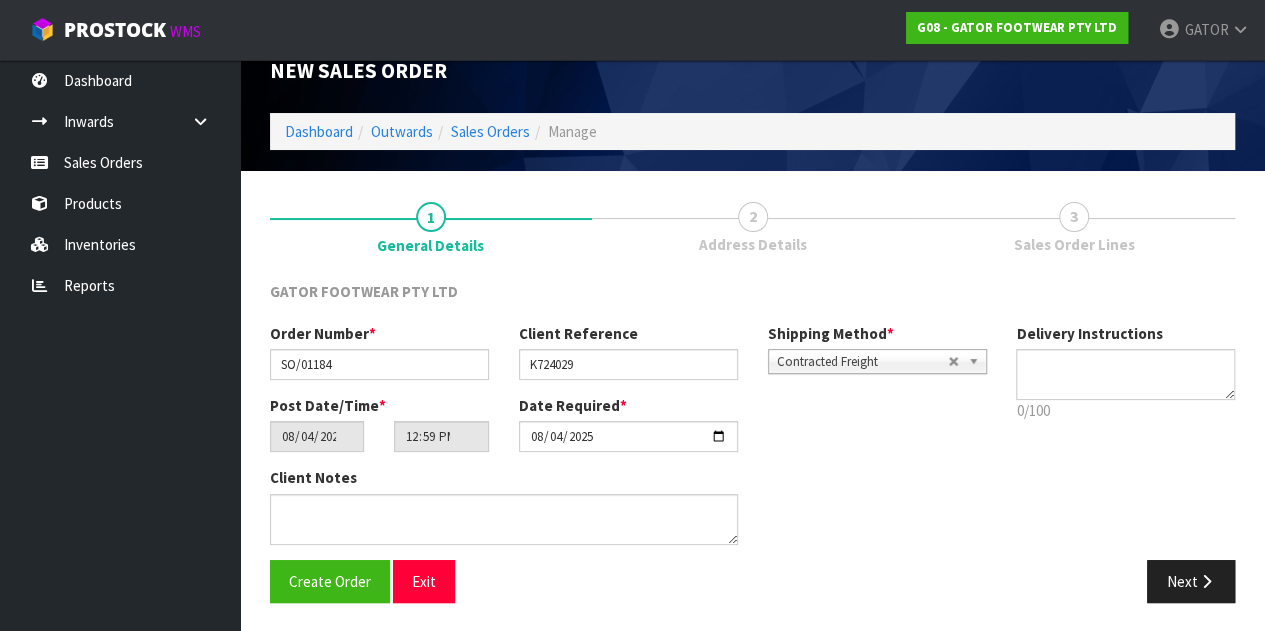 click on "Next" at bounding box center [1002, 581] 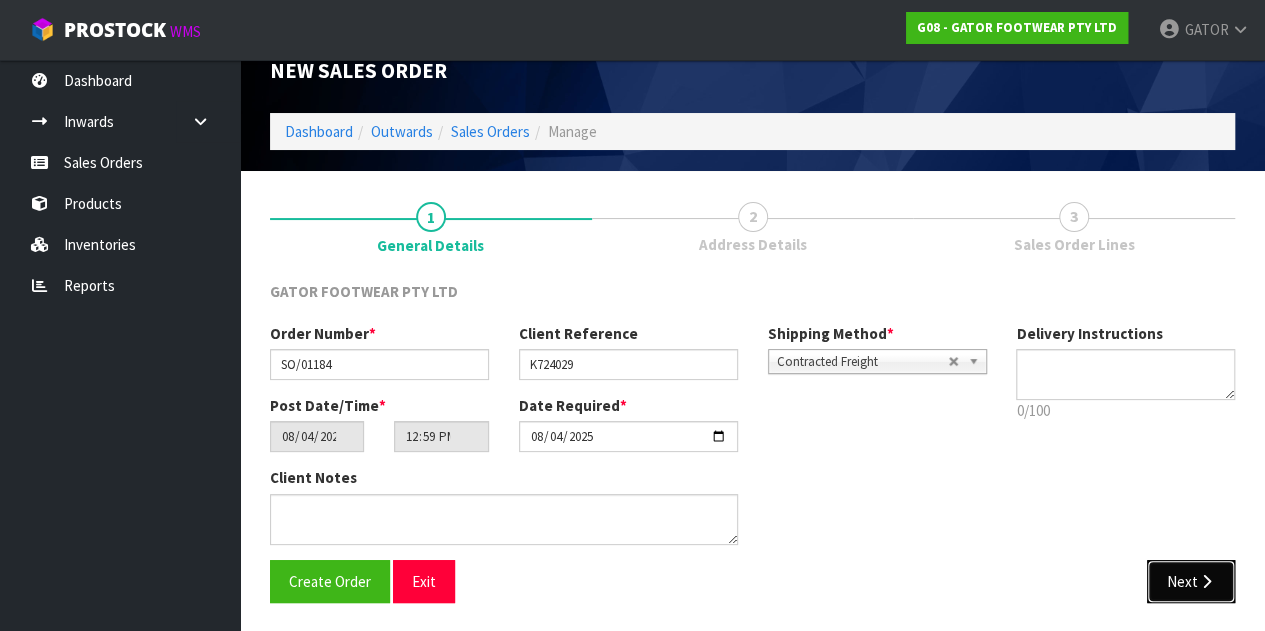 click on "Next" at bounding box center [1191, 581] 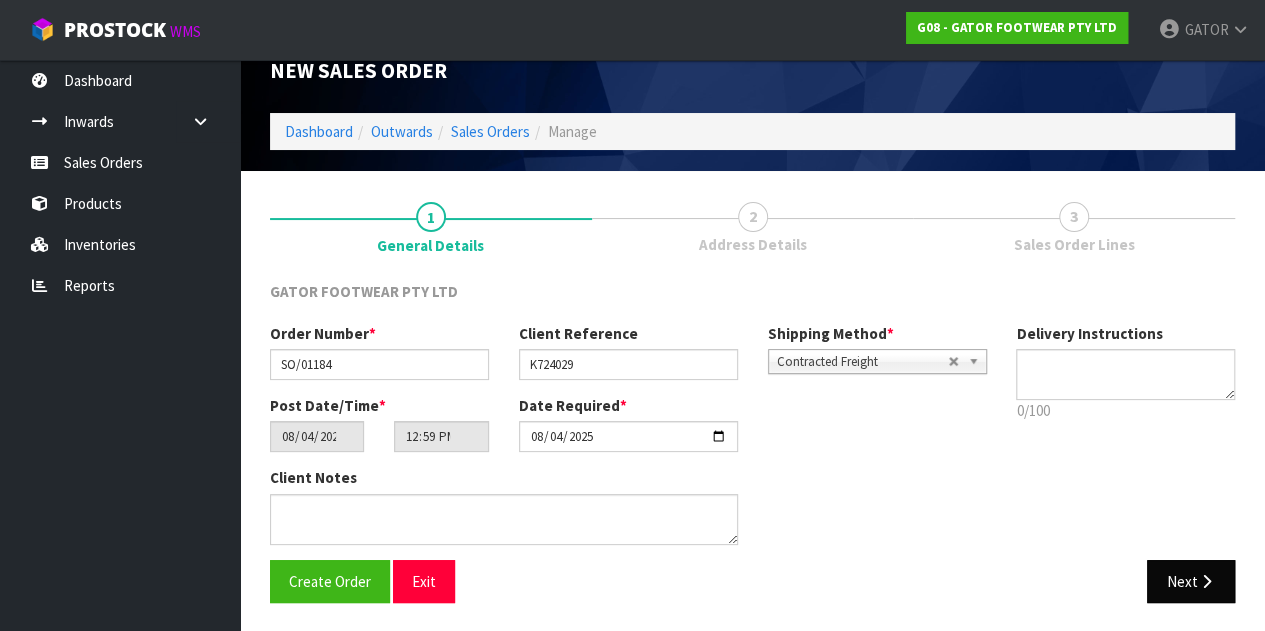 scroll, scrollTop: 0, scrollLeft: 0, axis: both 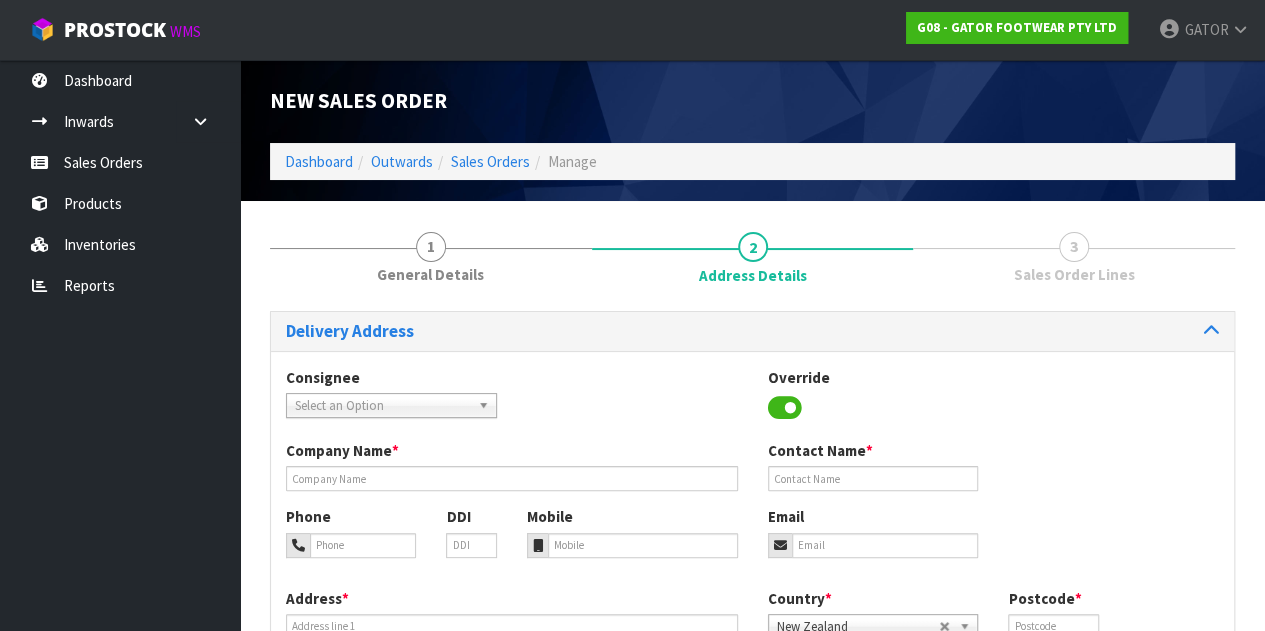 click on "Select an Option" at bounding box center (382, 406) 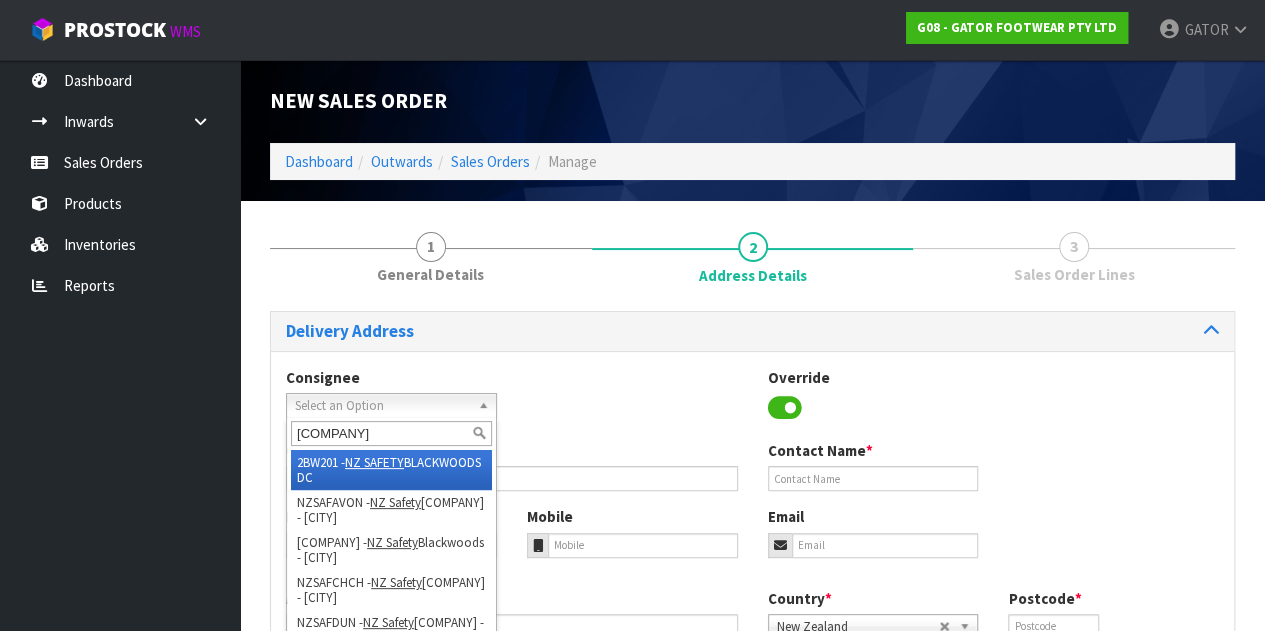 type on "[COMPANY]" 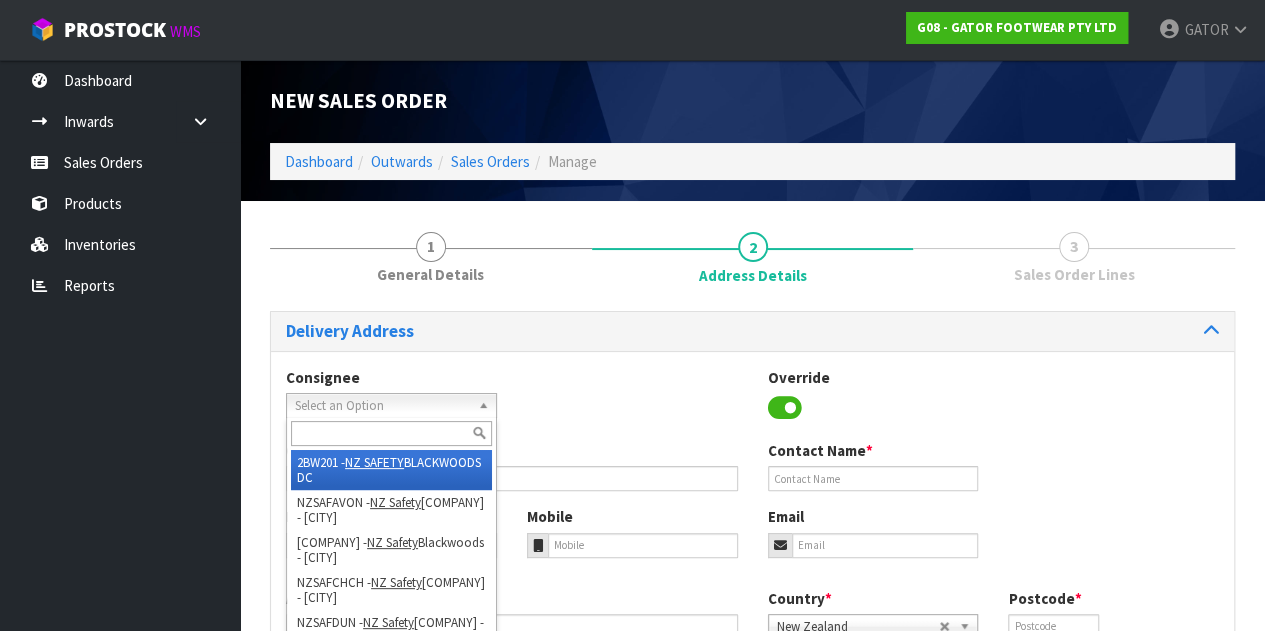 type on "NZ SAFETY BLACKWOODS DC" 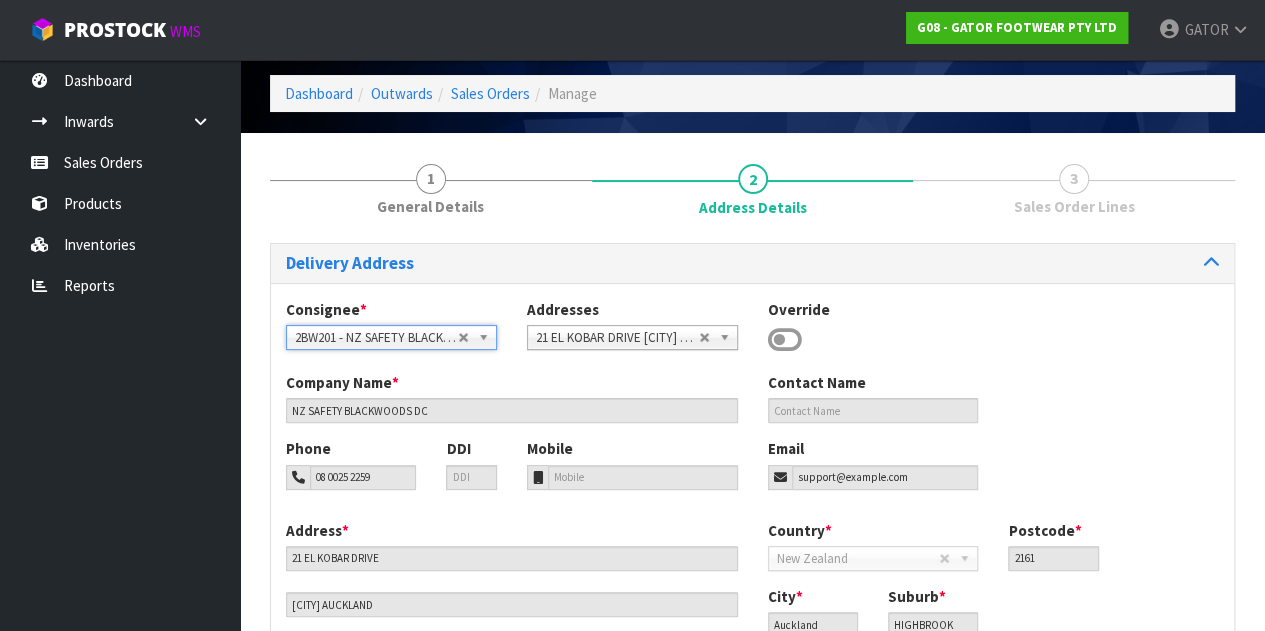 scroll, scrollTop: 100, scrollLeft: 0, axis: vertical 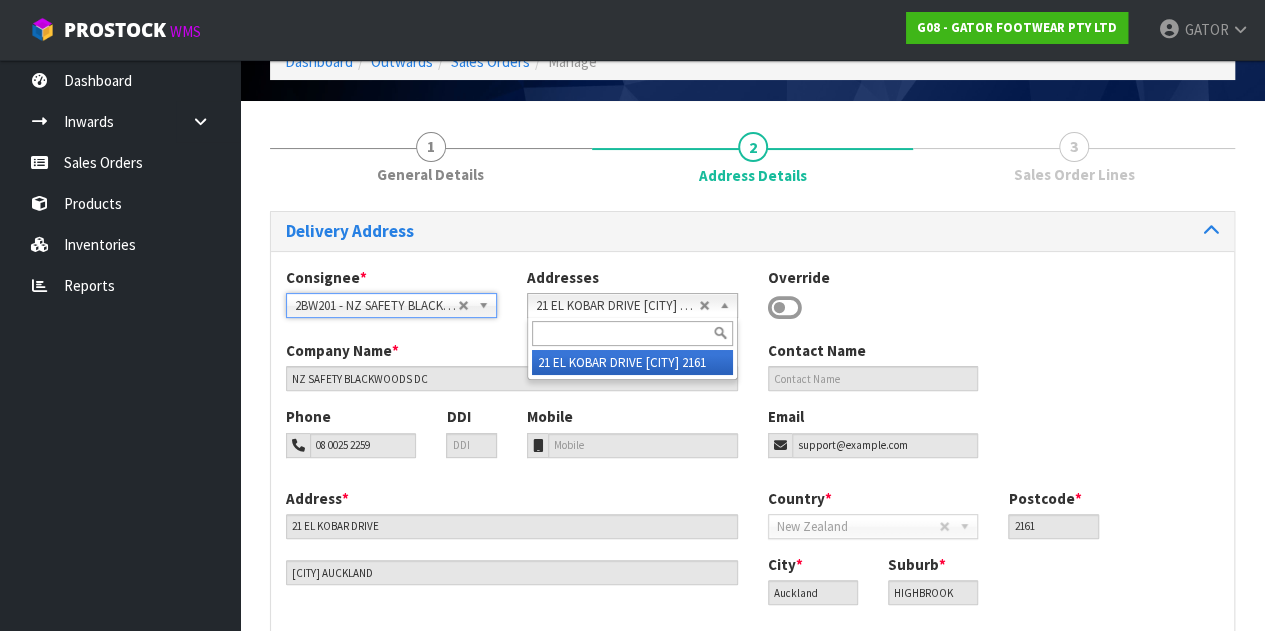 click on "21 EL KOBAR DRIVE [CITY] 2161" at bounding box center [617, 306] 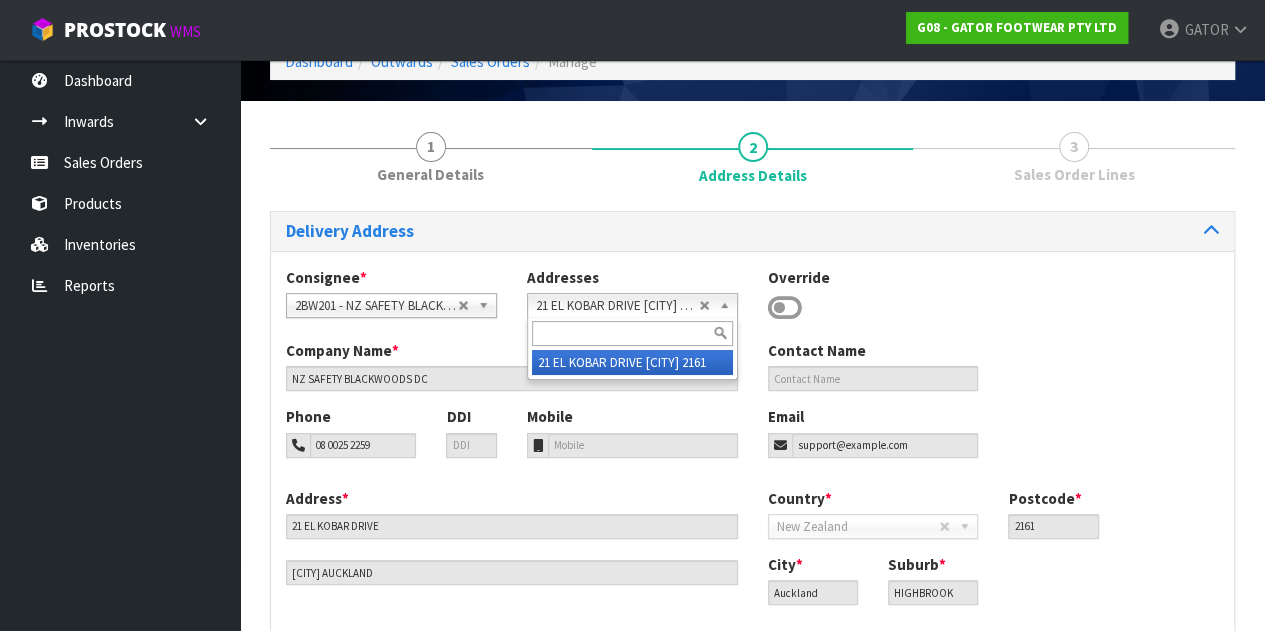 click on "21 EL KOBAR DRIVE [CITY] 2161" at bounding box center [617, 306] 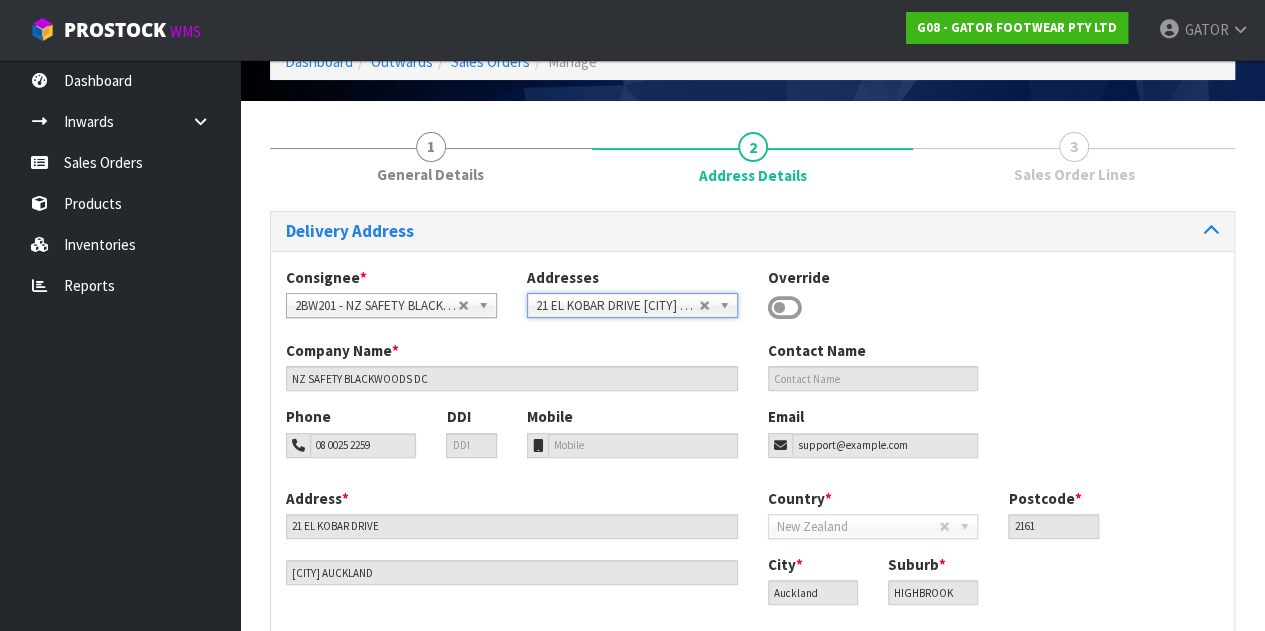 click on "2BW201 - NZ SAFETY BLACKWOODS DC" at bounding box center (376, 306) 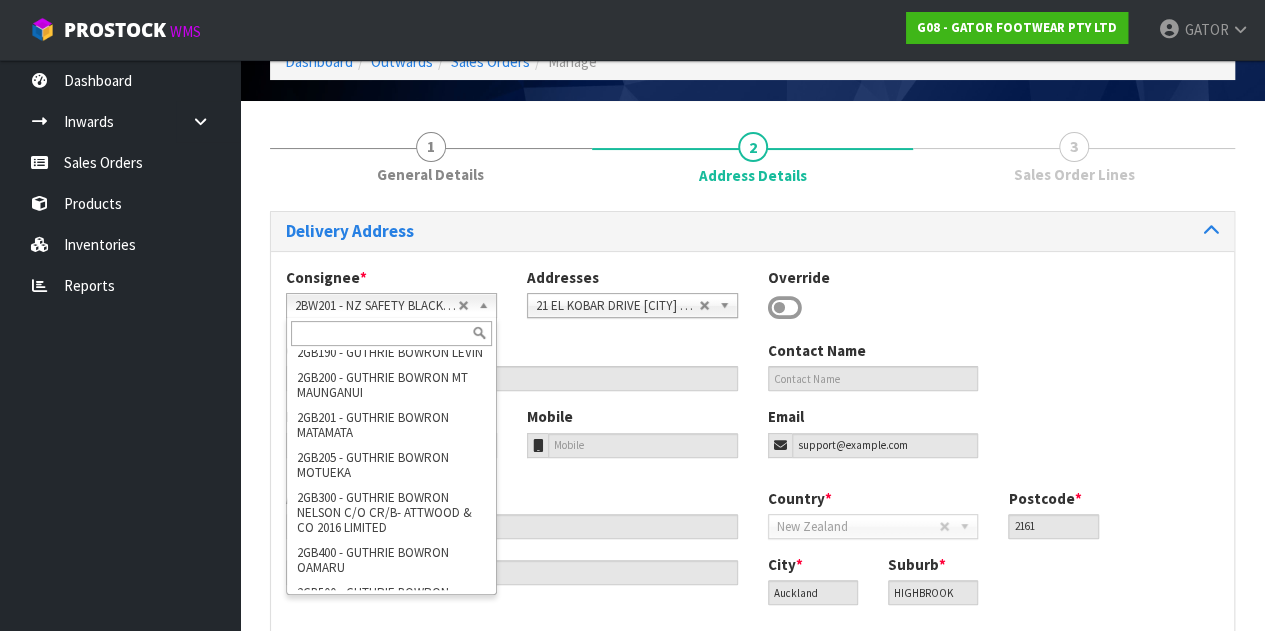 scroll, scrollTop: 10940, scrollLeft: 0, axis: vertical 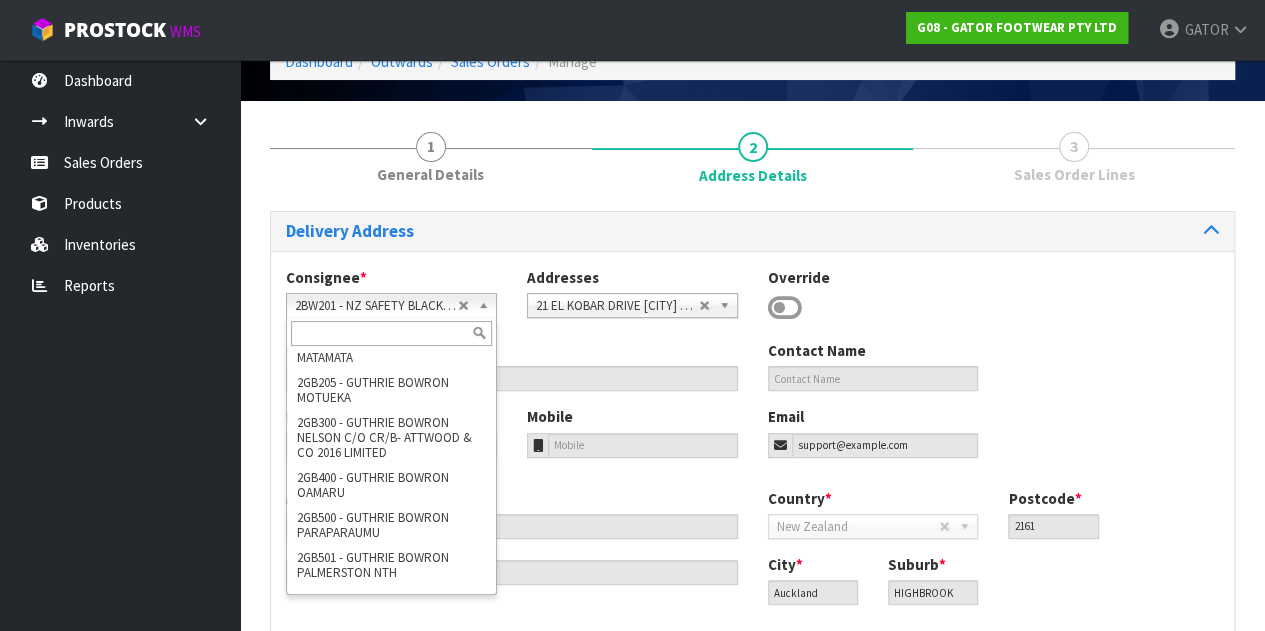 click on "Consignee  *
000001.BAY MECHANICS - BAY MECHANICS 000001A - BRAKE & TRANSMISSION NZ LTD 000003 - AUTOLIGN ALBANY 21 000003.1 - AUTOLIGN ALBANY 21 000005 - AUTOLIGN MT WELLINGTON 000006 - AUTOLIGN MANUKAU 000006.1 - GENERAL AUTO & DIESEL 000008 - AUTOLIGN PALMERSTON NORTH 000010 - ROTHFORD - WAIRARAPA HEAD OFFICE 000010.AUTOLIGN CHRISTCHURCH - AUTOLIGN CHRISTCHURCH 000011.AUTOLIGN DUNEDIN - AUTOLIGN DUNEDIN 000012 - AUTOLIGN MT MAUNGANUI 000013 - BNTNZ TAURIKO 000013-BNTNZ TAURIKO - BNTNZ TAURIKO 42 000013-DTECH AUTOMOTIVE - DTECH AUTOMOTIVE 000013.1 - GO BUS TRANSPORT 000013.2 - NORTHERN AUTO 000013.CROSS AUTOS - CROSS AUTOS 000013.ROWE MOTORS TGA LTD - ROWE MOTORS TGA LTD 000013.TRANSPORT MAINTENANCE LTD - TRANSPORT MAINTENANCE LTD 000013.WATERFORD AUTO SERVICES - WATERFORD AUTO SERVICES LTD 0000133. THE LAKES - THE LAKES AUTOMOTIVE 000014 - BNTNZ FIELDING 5 000015.BNT QUEENSTOWN - BNT QUEENSTOWN 000017 - BNTNZ PETONE 020201 - RUSSELL PHARMACY 060202 - THE TIPSY TULIP 7024 - SCA STOKE" at bounding box center [752, 303] 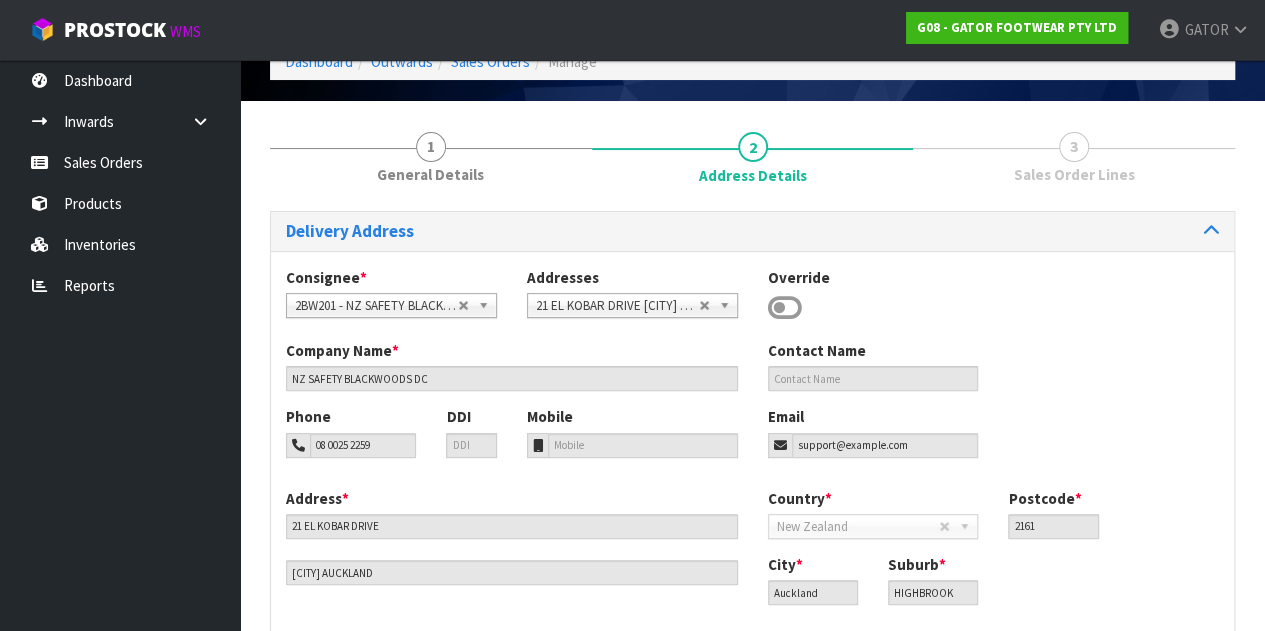 click on "2BW201 - NZ SAFETY BLACKWOODS DC" at bounding box center (376, 306) 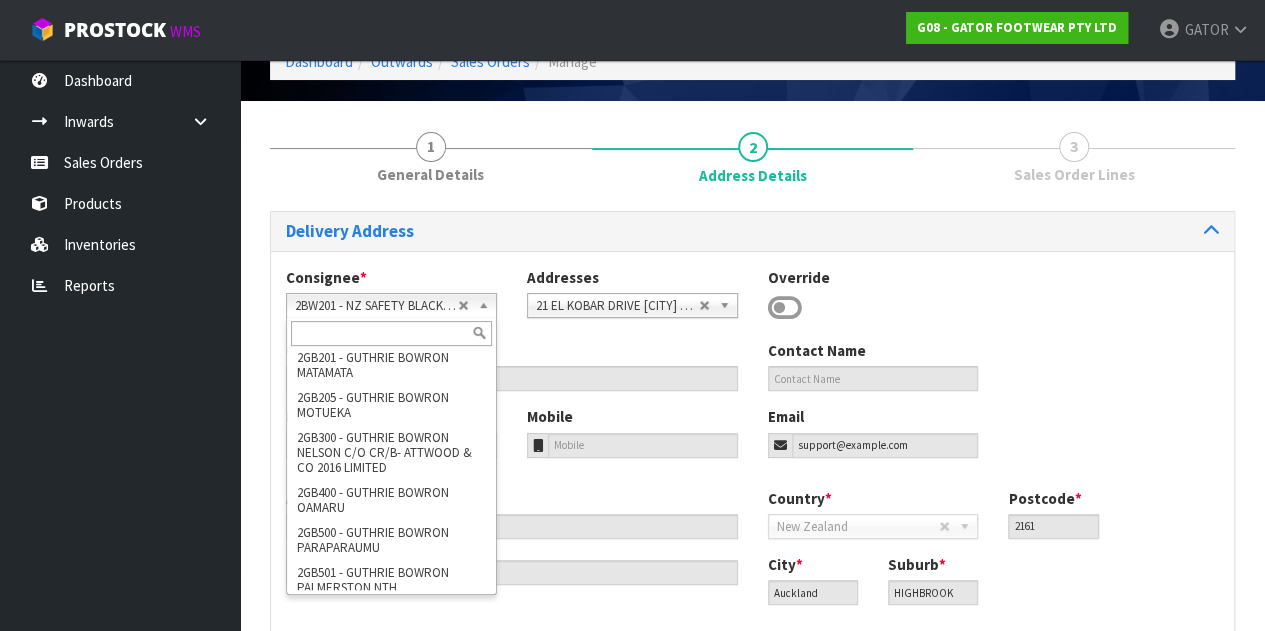 click on "Company Name * NZ SAFETY BLACKWOODS DC" at bounding box center [512, 365] 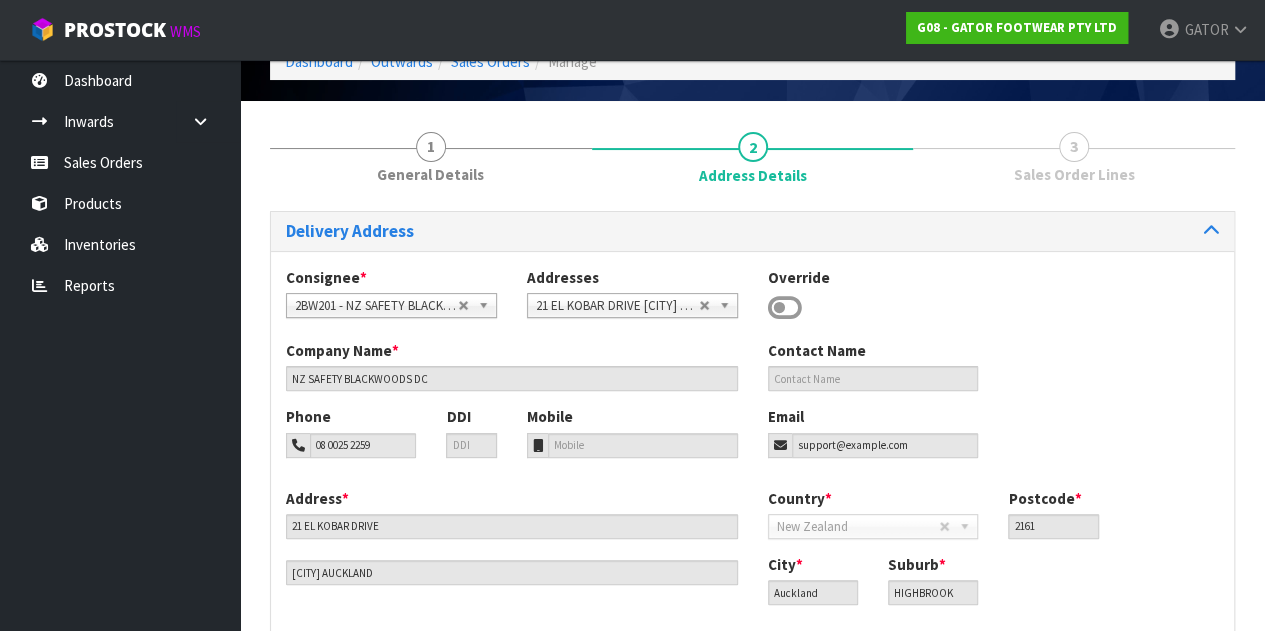 scroll, scrollTop: 11016, scrollLeft: 0, axis: vertical 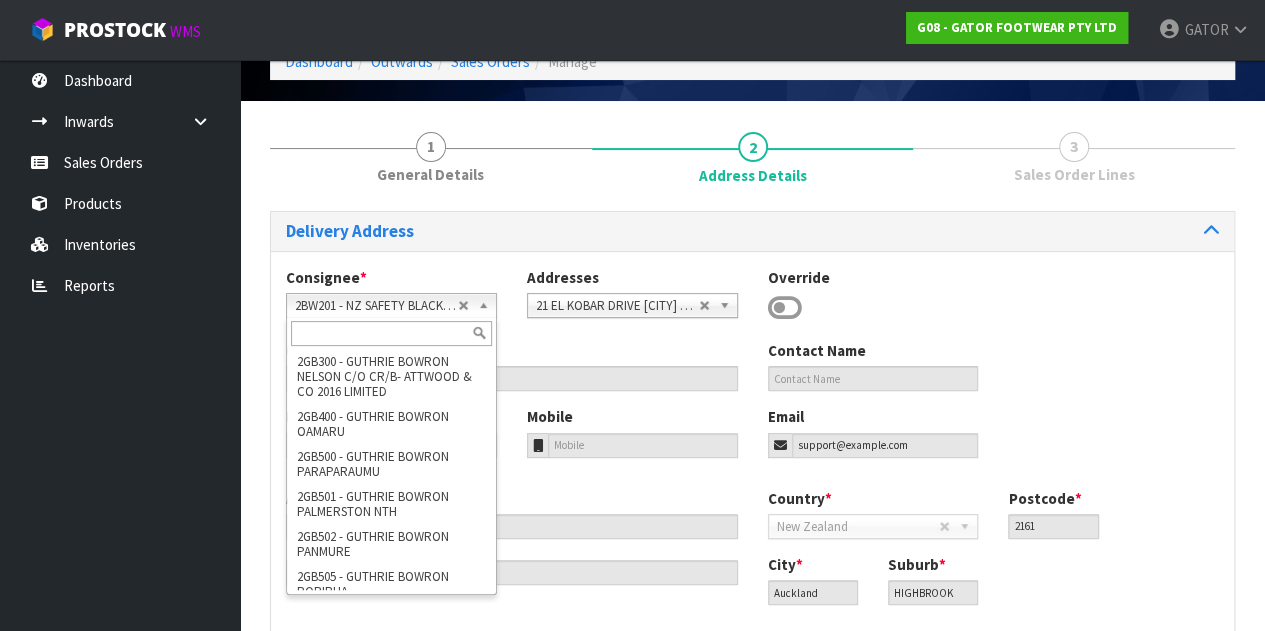 click on "2BW201 - NZ SAFETY BLACKWOODS DC" at bounding box center (391, 305) 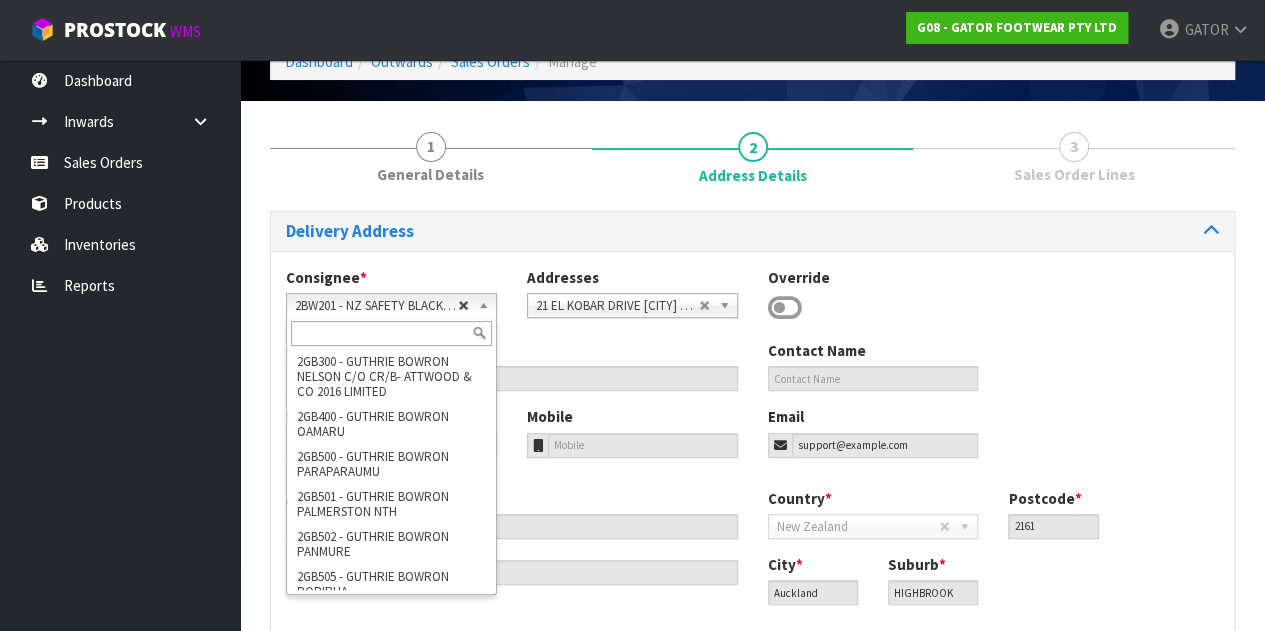 type 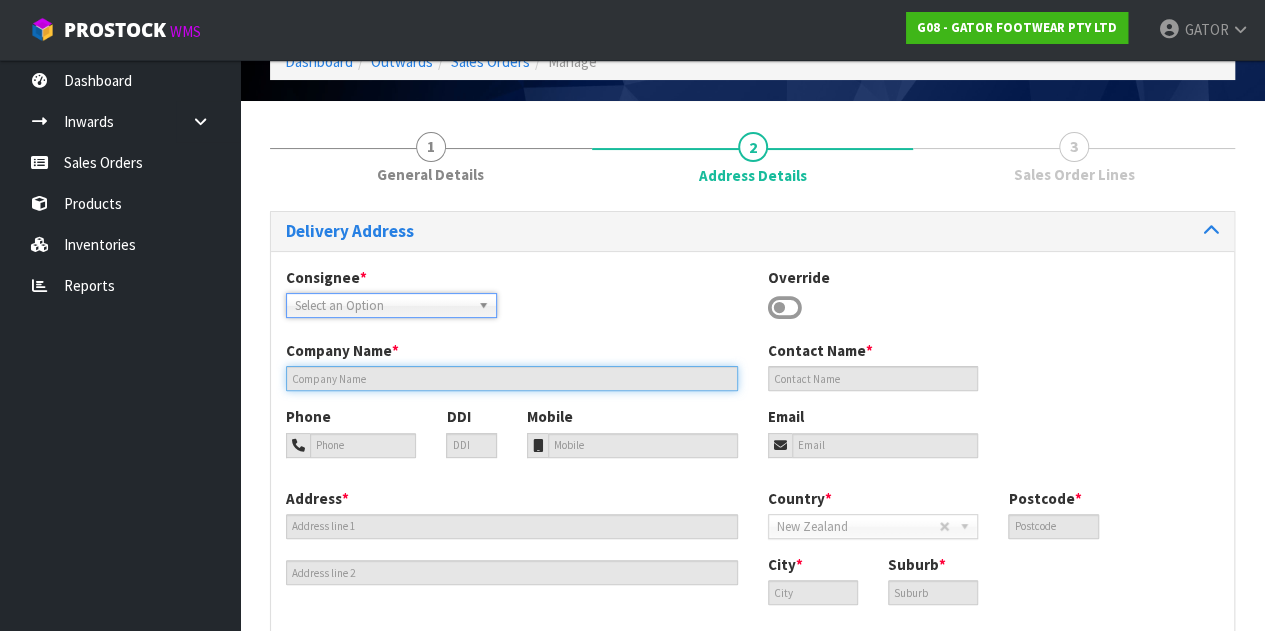 click at bounding box center [512, 378] 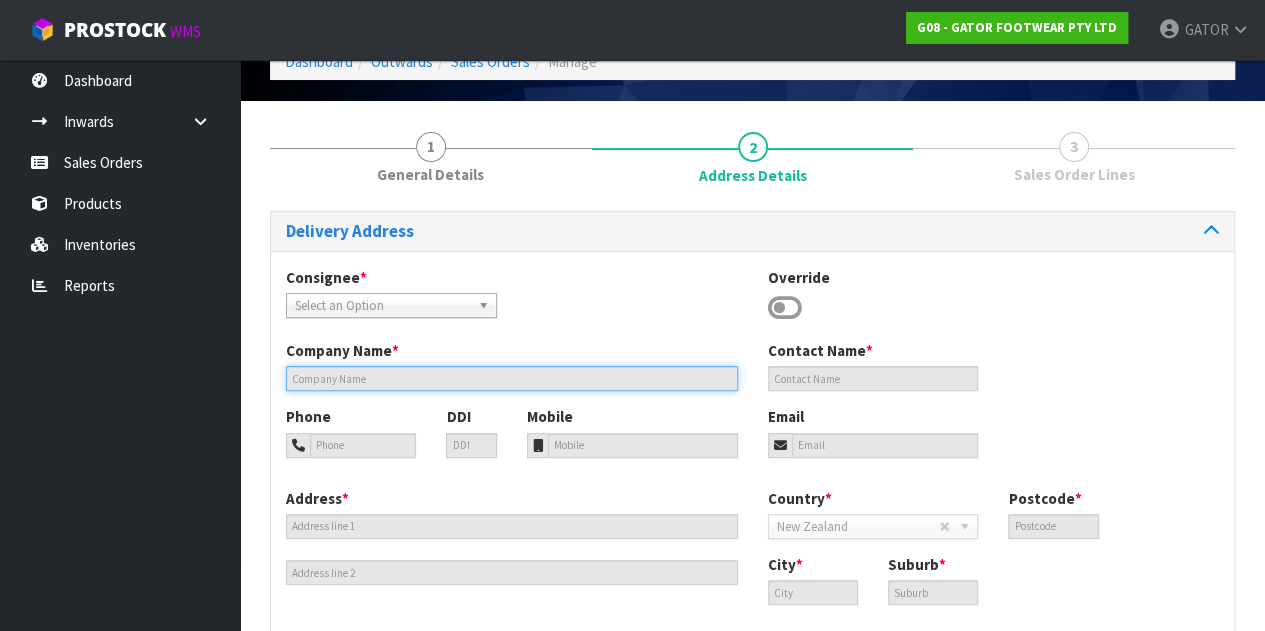 scroll, scrollTop: 11090, scrollLeft: 0, axis: vertical 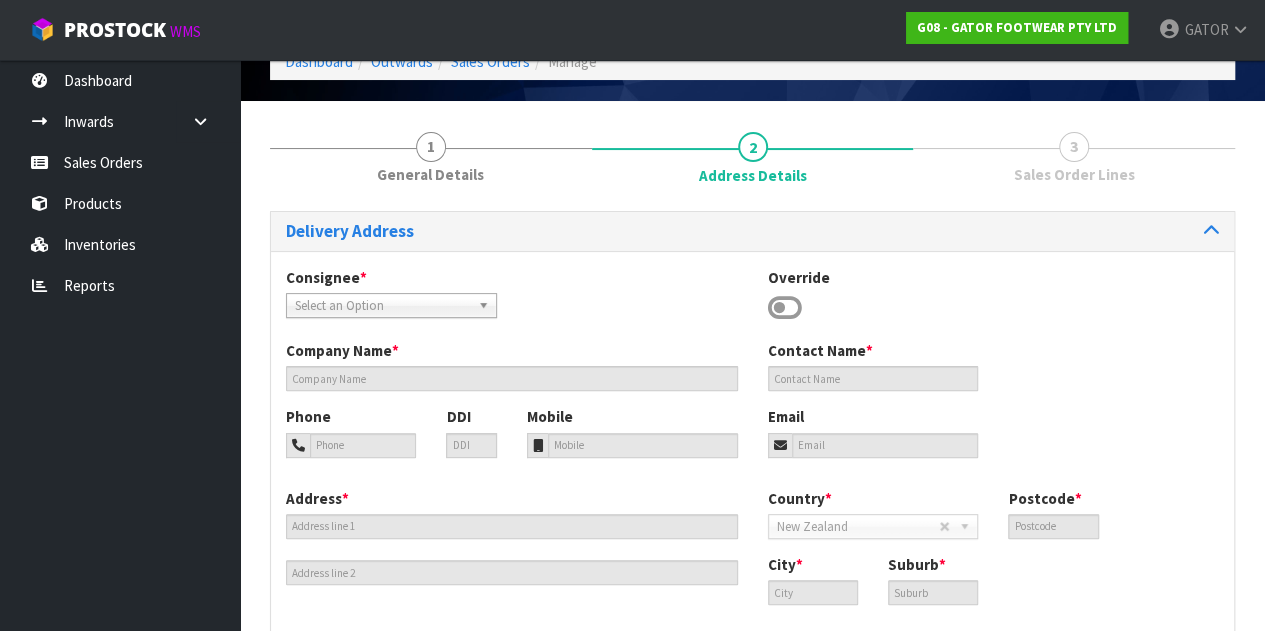 click at bounding box center [487, 305] 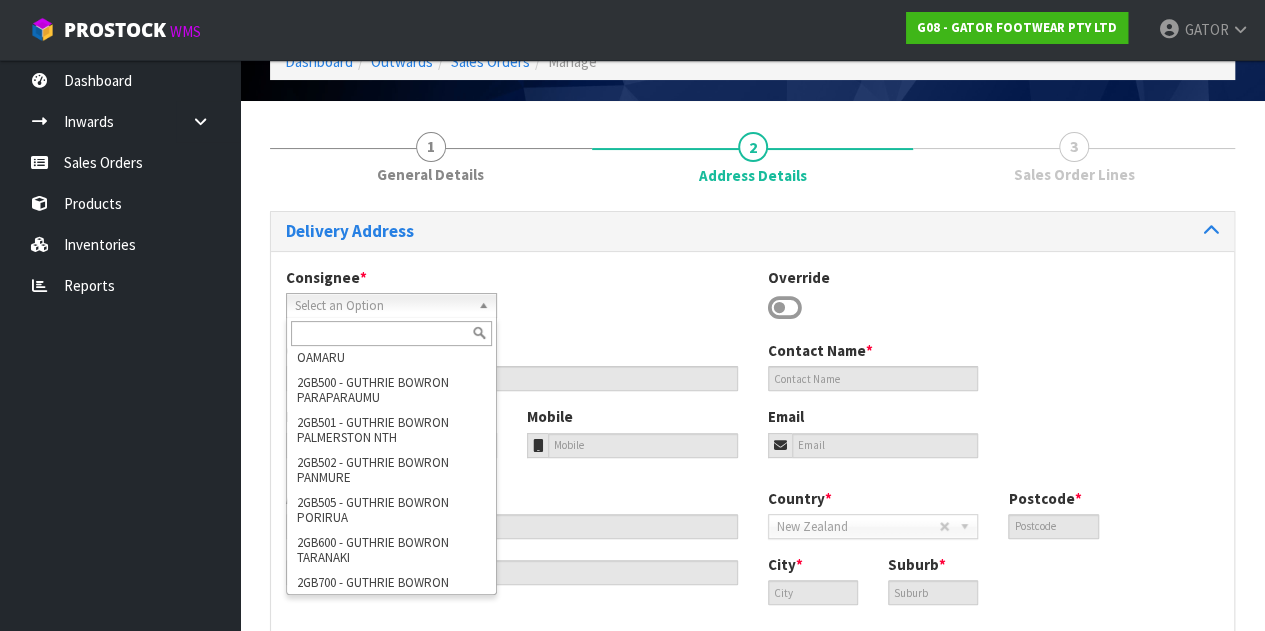 scroll, scrollTop: 0, scrollLeft: 0, axis: both 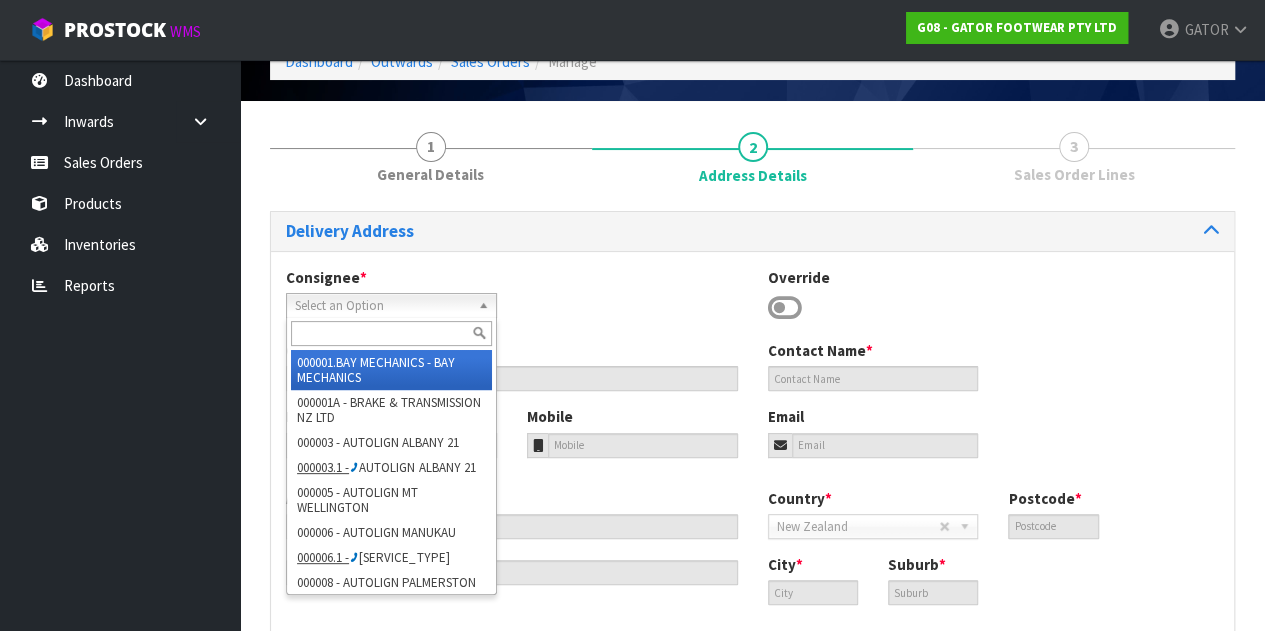 click on "Consignee  *
000001.BAY MECHANICS - BAY MECHANICS 000001A - BRAKE & TRANSMISSION NZ LTD 000003 - AUTOLIGN ALBANY 21 000003.1 - AUTOLIGN ALBANY 21 000005 - AUTOLIGN MT WELLINGTON 000006 - AUTOLIGN MANUKAU 000006.1 - GENERAL AUTO & DIESEL 000008 - AUTOLIGN PALMERSTON NORTH 000010 - ROTHFORD - WAIRARAPA HEAD OFFICE 000010.AUTOLIGN CHRISTCHURCH - AUTOLIGN CHRISTCHURCH 000011.AUTOLIGN DUNEDIN - AUTOLIGN DUNEDIN 000012 - AUTOLIGN MT MAUNGANUI 000013 - BNTNZ TAURIKO 000013-BNTNZ TAURIKO - BNTNZ TAURIKO 42 000013-DTECH AUTOMOTIVE - DTECH AUTOMOTIVE 000013.1 - GO BUS TRANSPORT 000013.2 - NORTHERN AUTO 000013.CROSS AUTOS - CROSS AUTOS 000013.ROWE MOTORS TGA LTD - ROWE MOTORS TGA LTD 000013.TRANSPORT MAINTENANCE LTD - TRANSPORT MAINTENANCE LTD 000013.WATERFORD AUTO SERVICES - WATERFORD AUTO SERVICES LTD 0000133. THE LAKES - THE LAKES AUTOMOTIVE 000014 - BNTNZ FIELDING 5 000015.BNT QUEENSTOWN - BNT QUEENSTOWN 000017 - BNTNZ PETONE 020201 - RUSSELL PHARMACY 060202 - THE TIPSY TULIP 7024 - SCA STOKE" at bounding box center [752, 303] 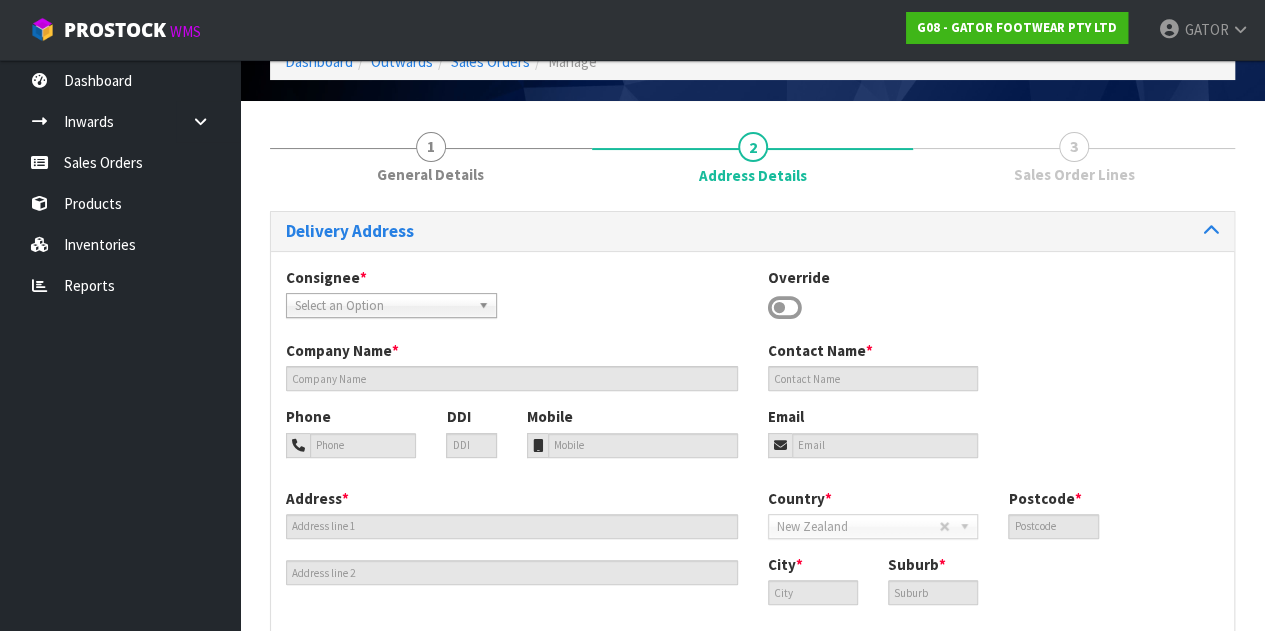 click on "[COMPANY] [COMPANY]" at bounding box center (512, 365) 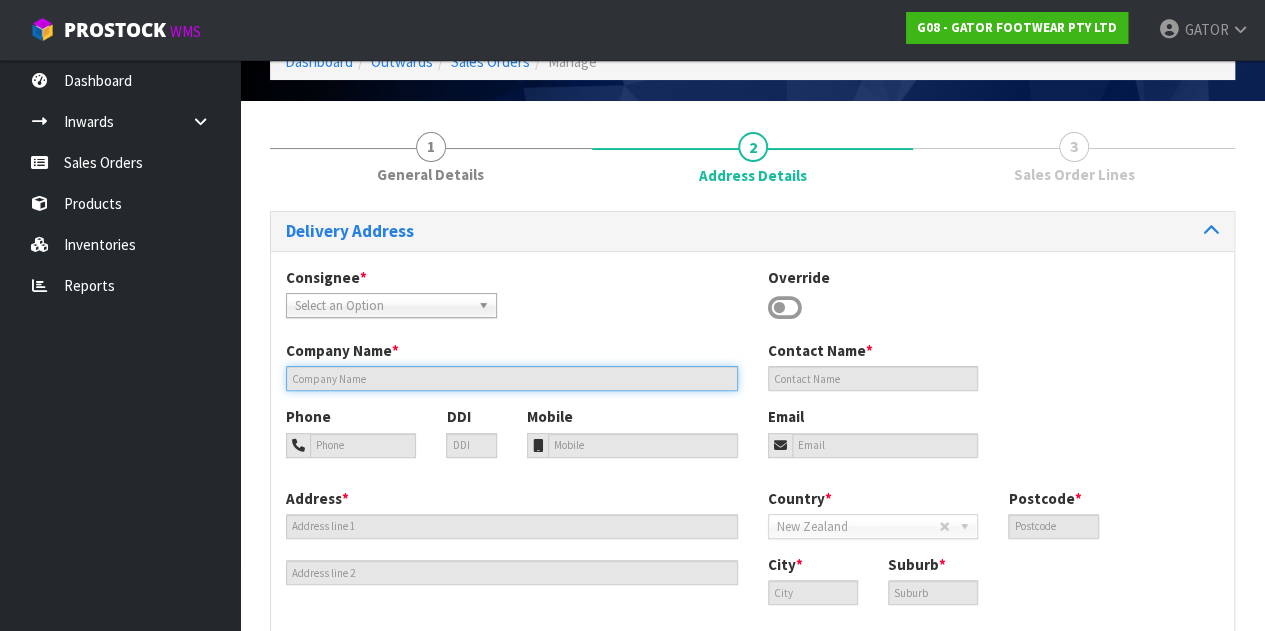 click at bounding box center [512, 378] 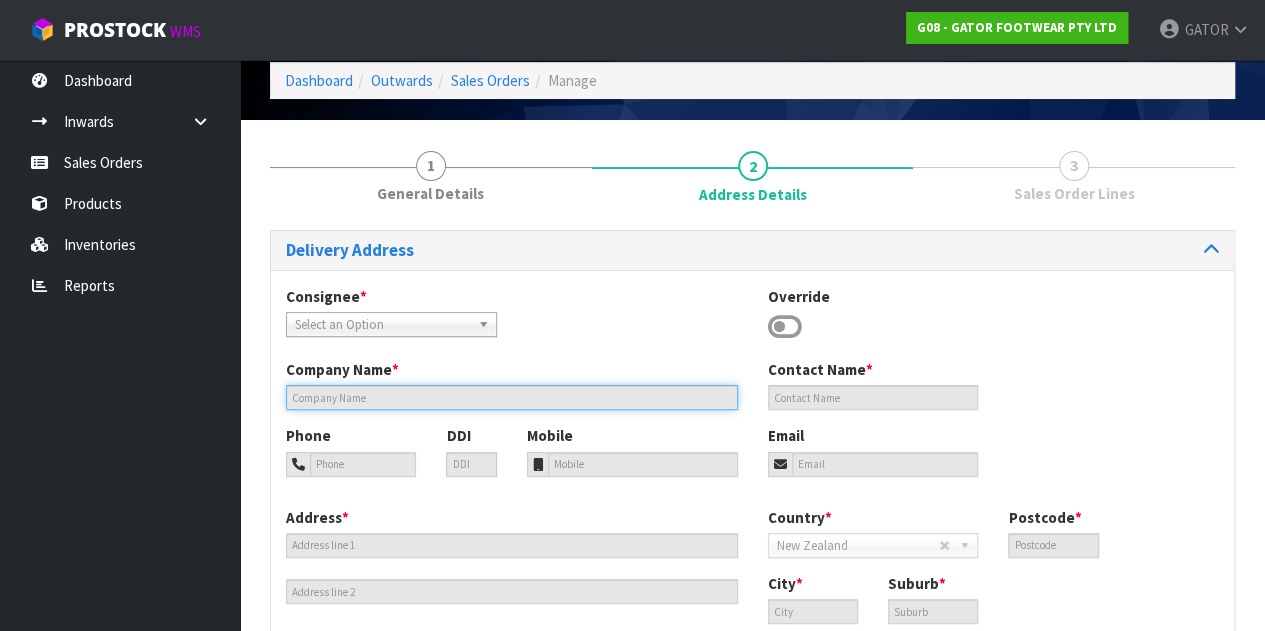 scroll, scrollTop: 112, scrollLeft: 0, axis: vertical 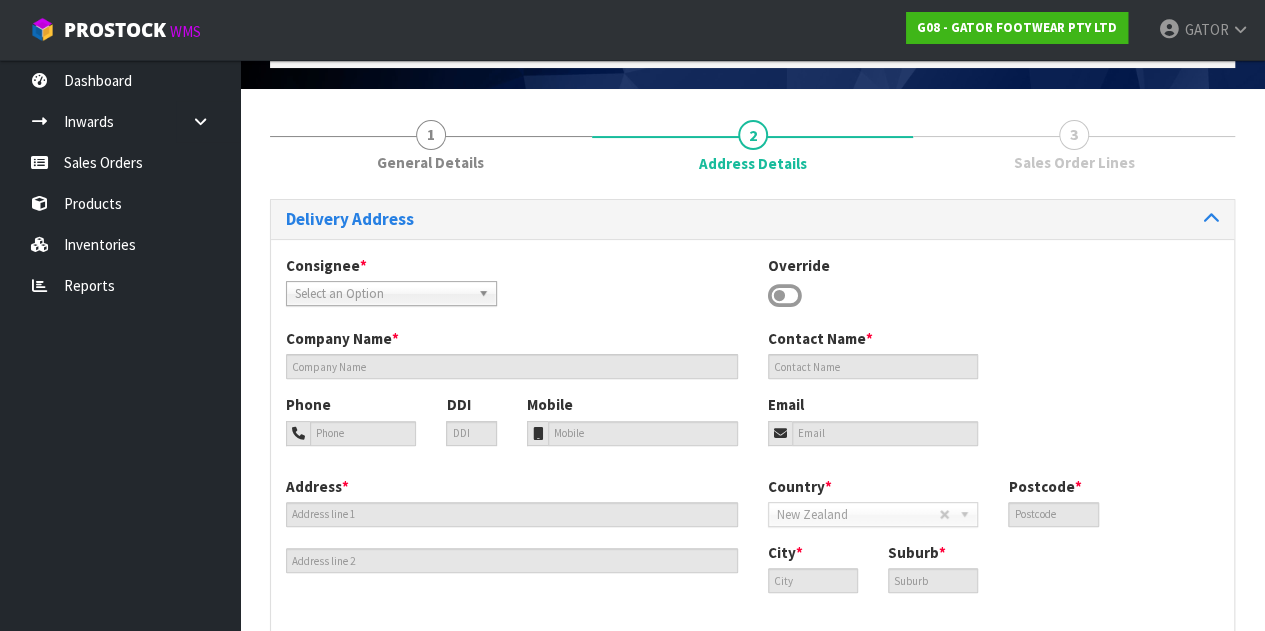 click on "Select an Option" at bounding box center [391, 293] 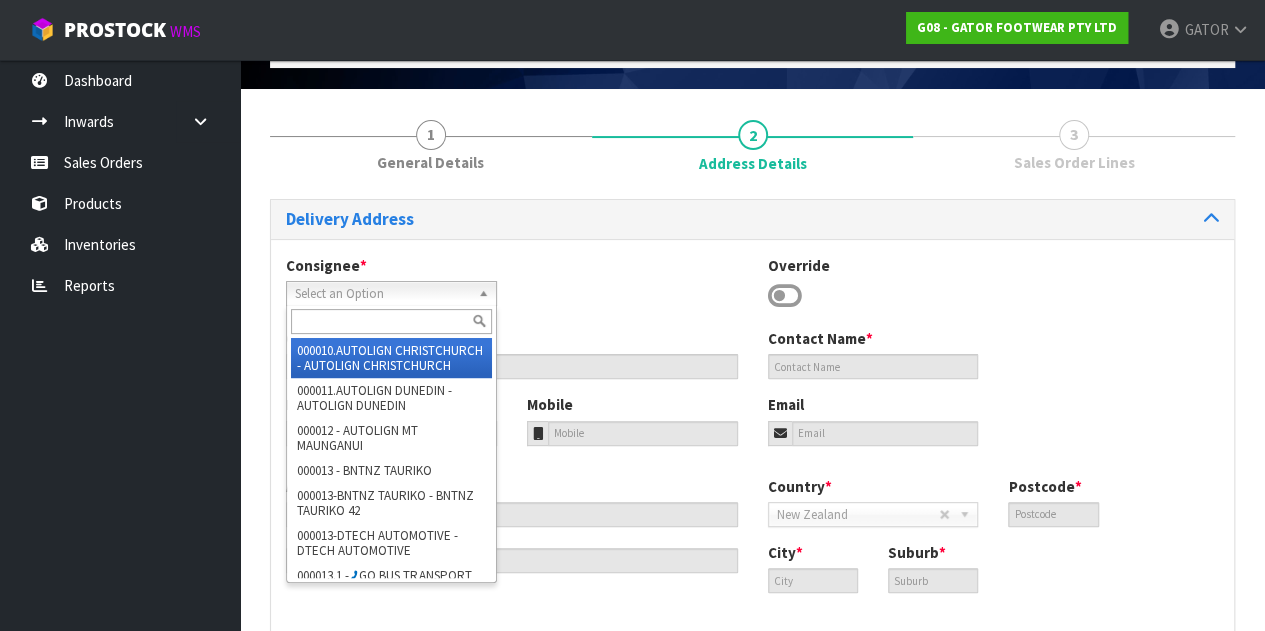 scroll, scrollTop: 0, scrollLeft: 0, axis: both 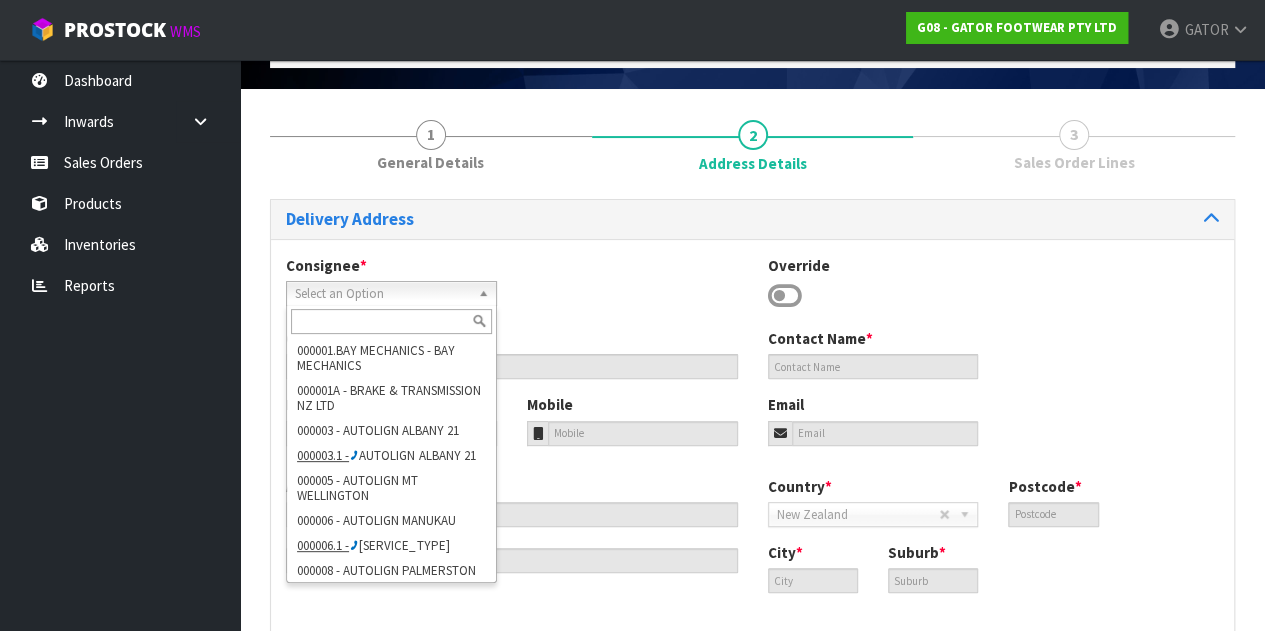 click on "Consignee  *
000001.BAY MECHANICS - BAY MECHANICS 000001A - BRAKE & TRANSMISSION NZ LTD 000003 - AUTOLIGN ALBANY 21 000003.1 - AUTOLIGN ALBANY 21 000005 - AUTOLIGN MT WELLINGTON 000006 - AUTOLIGN MANUKAU 000006.1 - GENERAL AUTO & DIESEL 000008 - AUTOLIGN PALMERSTON NORTH 000010 - ROTHFORD - WAIRARAPA HEAD OFFICE 000010.AUTOLIGN CHRISTCHURCH - AUTOLIGN CHRISTCHURCH 000011.AUTOLIGN DUNEDIN - AUTOLIGN DUNEDIN 000012 - AUTOLIGN MT MAUNGANUI 000013 - BNTNZ TAURIKO 000013-BNTNZ TAURIKO - BNTNZ TAURIKO 42 000013-DTECH AUTOMOTIVE - DTECH AUTOMOTIVE 000013.1 - GO BUS TRANSPORT 000013.2 - NORTHERN AUTO 000013.CROSS AUTOS - CROSS AUTOS 000013.ROWE MOTORS TGA LTD - ROWE MOTORS TGA LTD 000013.TRANSPORT MAINTENANCE LTD - TRANSPORT MAINTENANCE LTD 000013.WATERFORD AUTO SERVICES - WATERFORD AUTO SERVICES LTD 0000133. THE LAKES - THE LAKES AUTOMOTIVE 000014 - BNTNZ FIELDING 5 000015.BNT QUEENSTOWN - BNT QUEENSTOWN 000017 - BNTNZ PETONE 020201 - RUSSELL PHARMACY 060202 - THE TIPSY TULIP 7024 - SCA STOKE" at bounding box center (752, 291) 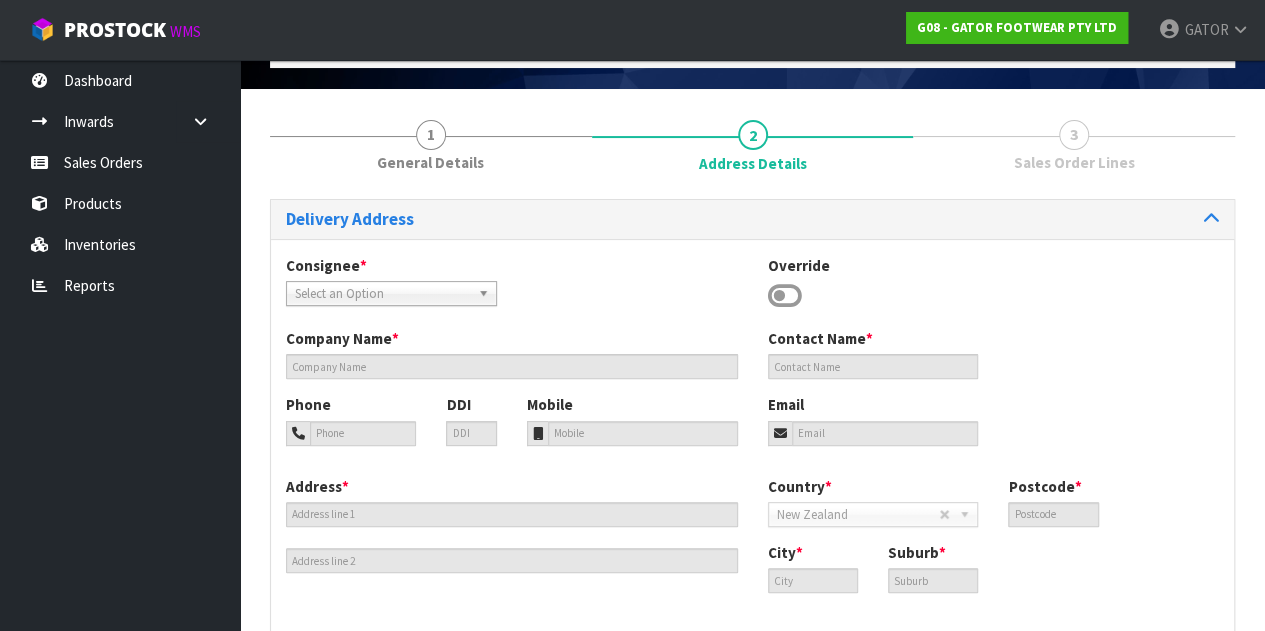 click at bounding box center (785, 296) 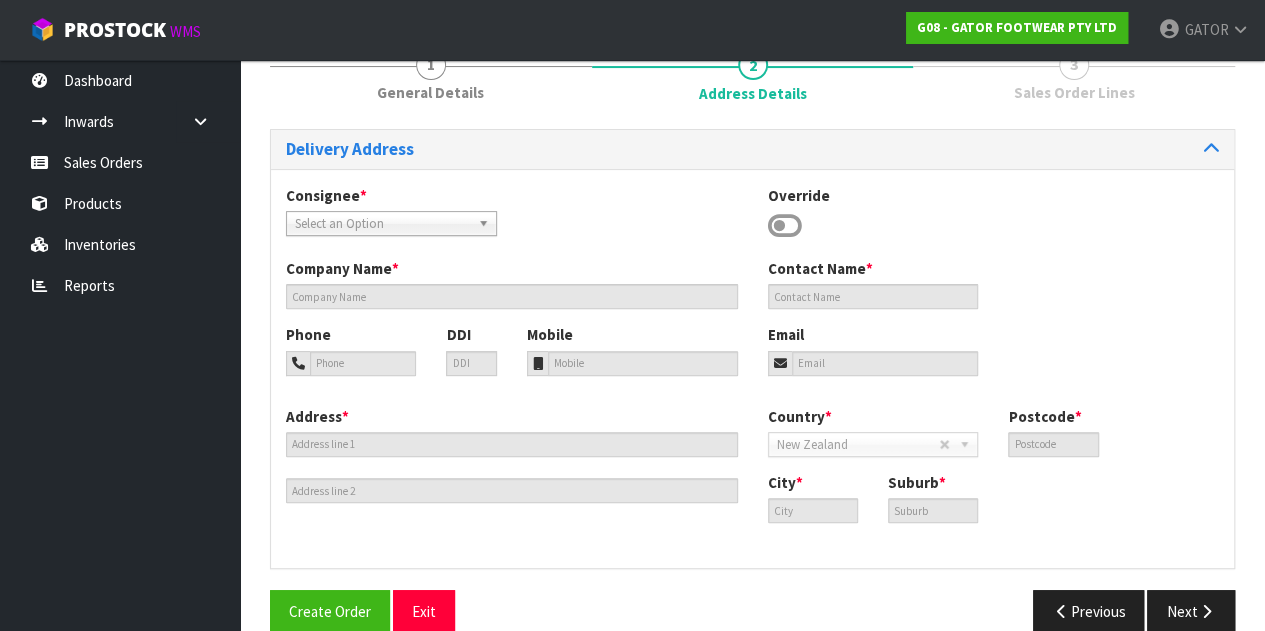 scroll, scrollTop: 212, scrollLeft: 0, axis: vertical 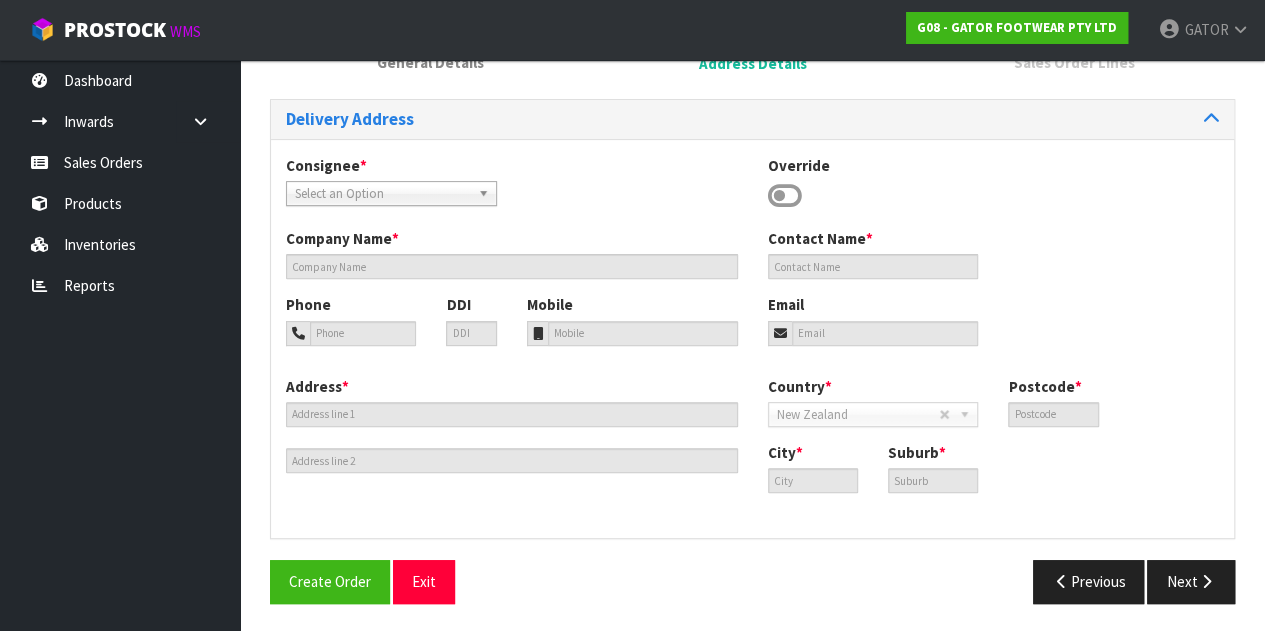 click on "Address  *
Country  *
Afghanistan Aland Islands Albania Algeria American Samoa Andorra Angola Anguilla Antarctica Antigua and Barbuda Argentina Armenia Aruba Australia Austria Azerbaijan Bahamas Bahrain Bangladesh Barbados Belarus Belgium Belize Benin Bermuda Bhutan Bolivia Bonaire, Saint Eustatius and Saba  Bosnia and Herzegovina Botswana Bouvet Island Brazil British Indian Ocean Territory British Virgin Islands Brunei Bulgaria Burkina Faso Burundi Cambodia Cameroon Canada Cape Verde Central African Republic Chad Chile China Christmas Island Cocos Islands Colombia Comoros Cook Islands Costa Rica Croatia Cuba Curacao Cyprus Czech Republic Democratic Republic of the Congo Denmark Djibouti Dominica Dominican Republic East Timor Ecuador Egypt El Salvador Equatorial Guinea Eritrea Estonia Ethiopia Falkland Islands Faroe Islands Fiji Finland France French Guiana French Polynesia French Southern Territories Gabon Gambia Georgia Germany" at bounding box center (752, 450) 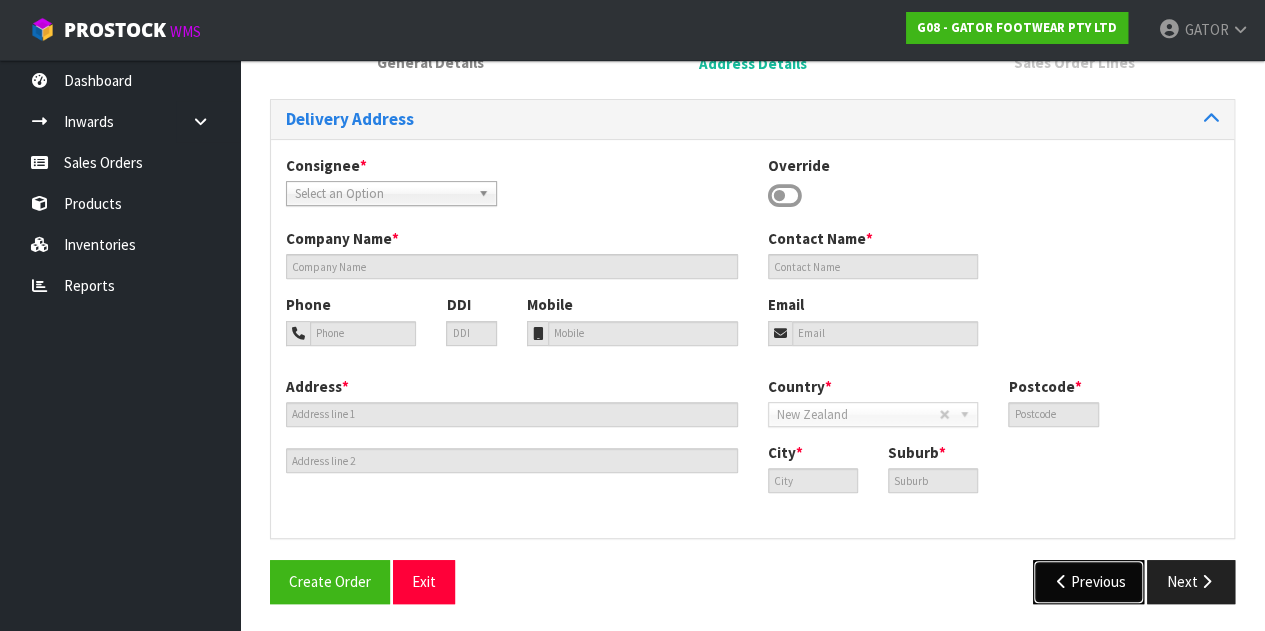 click on "Previous" at bounding box center (1089, 581) 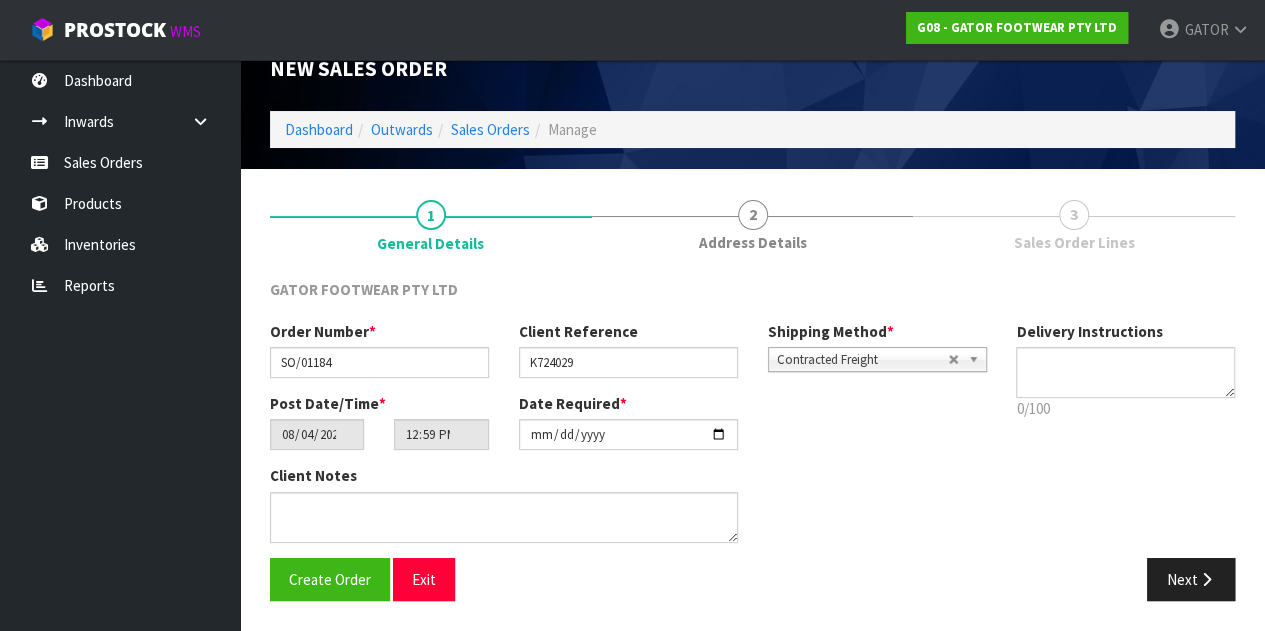 scroll, scrollTop: 30, scrollLeft: 0, axis: vertical 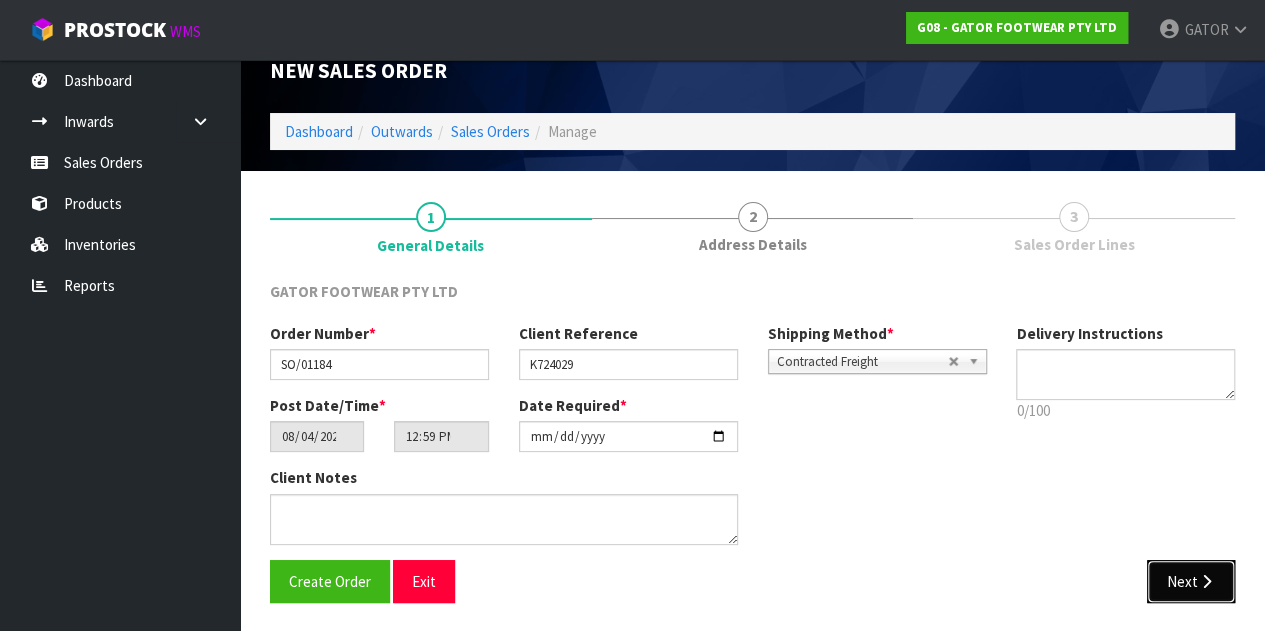 click on "Next" at bounding box center (1191, 581) 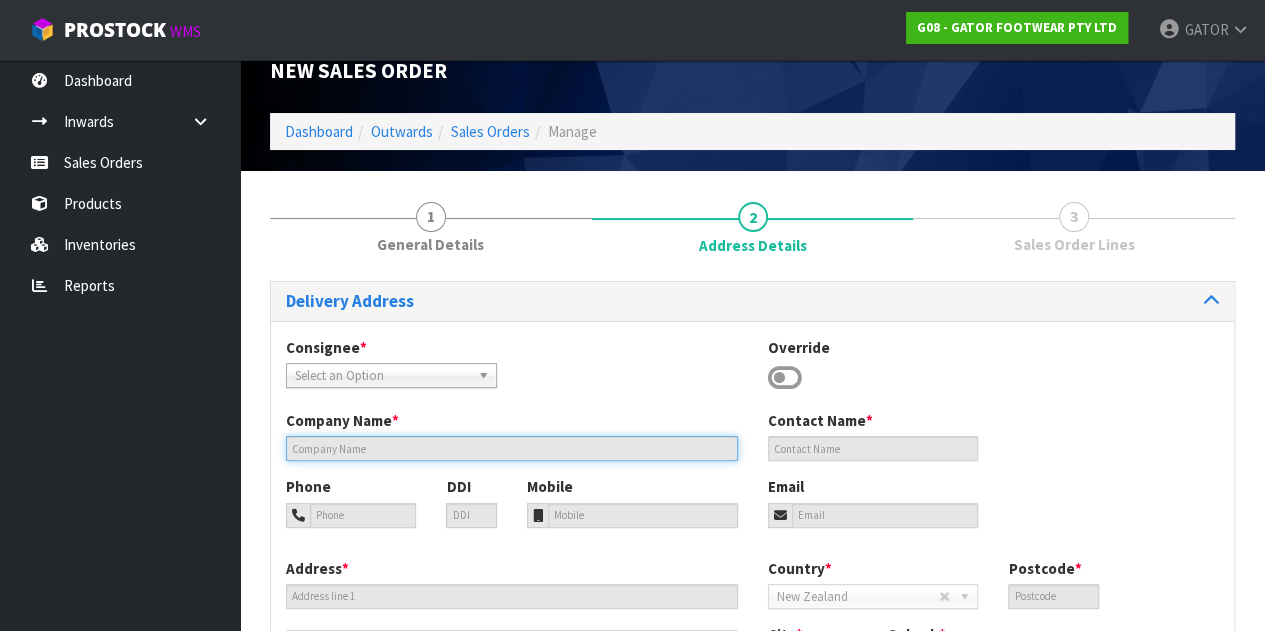 click at bounding box center [512, 448] 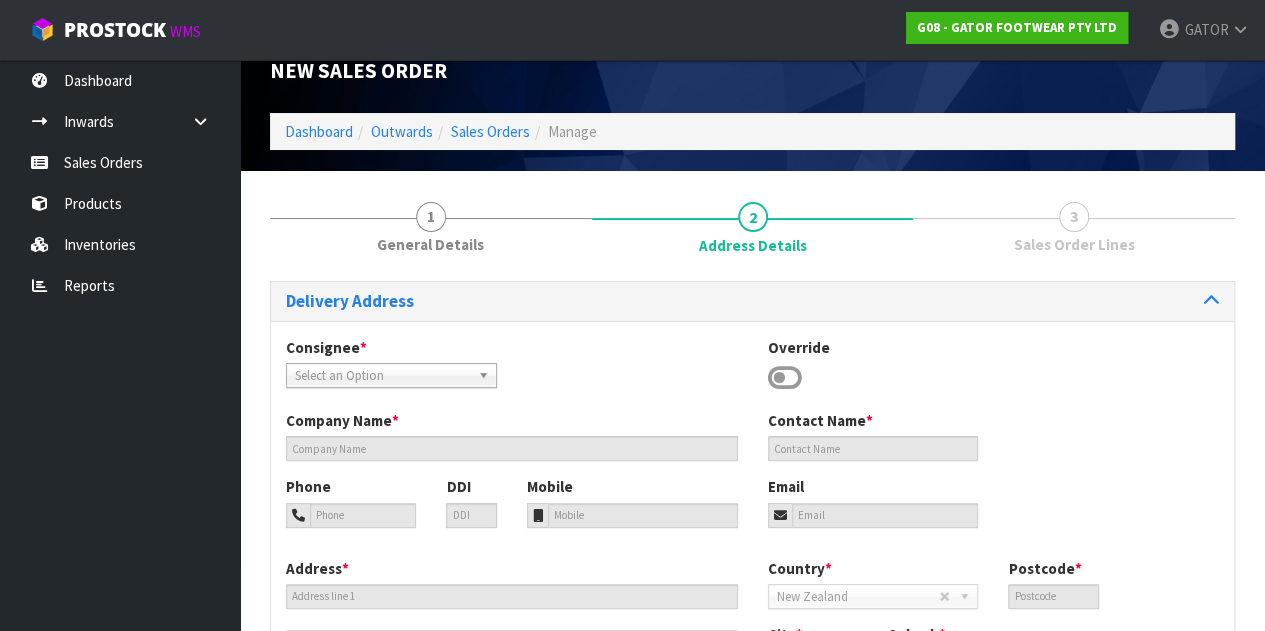 click on "Consignee  *
000001.BAY MECHANICS - BAY MECHANICS 000001A - BRAKE & TRANSMISSION NZ LTD 000003 - AUTOLIGN ALBANY 21 000003.1 - AUTOLIGN ALBANY 21 000005 - AUTOLIGN MT WELLINGTON 000006 - AUTOLIGN MANUKAU 000006.1 - GENERAL AUTO & DIESEL 000008 - AUTOLIGN PALMERSTON NORTH 000010 - ROTHFORD - WAIRARAPA HEAD OFFICE 000010.AUTOLIGN CHRISTCHURCH - AUTOLIGN CHRISTCHURCH 000011.AUTOLIGN DUNEDIN - AUTOLIGN DUNEDIN 000012 - AUTOLIGN MT MAUNGANUI 000013 - BNTNZ TAURIKO 000013-BNTNZ TAURIKO - BNTNZ TAURIKO 42 000013-DTECH AUTOMOTIVE - DTECH AUTOMOTIVE 000013.1 - GO BUS TRANSPORT 000013.2 - NORTHERN AUTO 000013.CROSS AUTOS - CROSS AUTOS 000013.ROWE MOTORS TGA LTD - ROWE MOTORS TGA LTD 000013.TRANSPORT MAINTENANCE LTD - TRANSPORT MAINTENANCE LTD 000013.WATERFORD AUTO SERVICES - WATERFORD AUTO SERVICES LTD 0000133. THE LAKES - THE LAKES AUTOMOTIVE 000014 - BNTNZ FIELDING 5 000015.BNT QUEENSTOWN - BNT QUEENSTOWN 000017 - BNTNZ PETONE 020201 - RUSSELL PHARMACY 060202 - THE TIPSY TULIP 100WAIHI - 100% WAIHI" at bounding box center (391, 362) 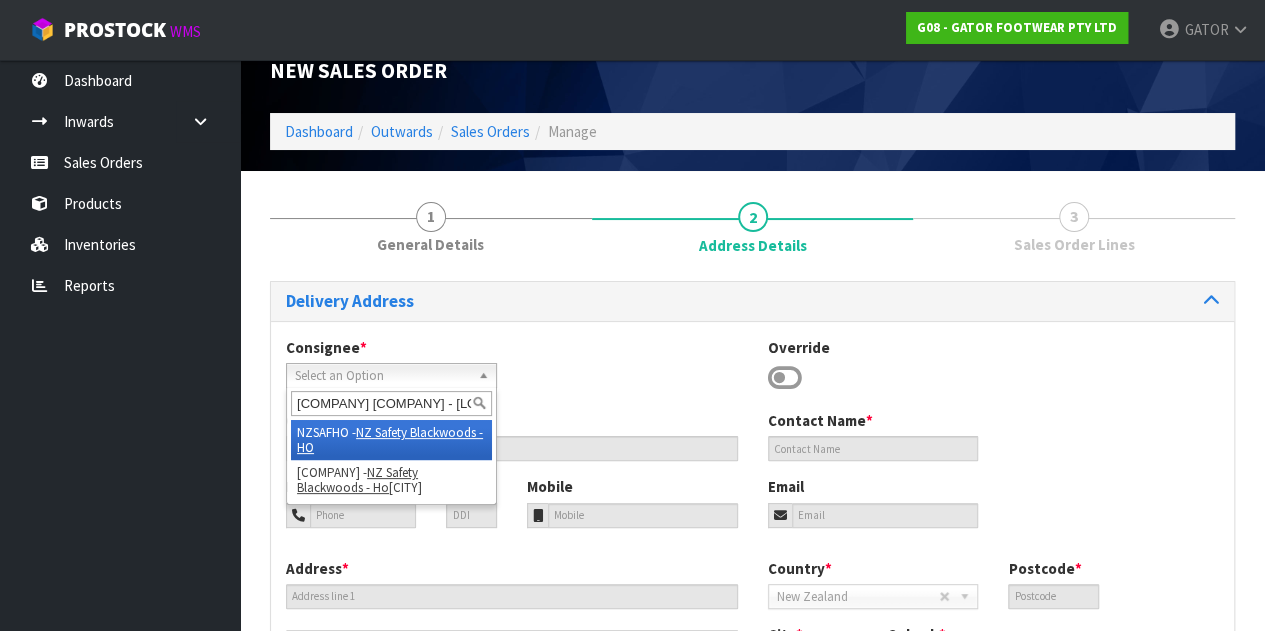 type on "[COMPANY] [COMPANY] - [LOCATION]" 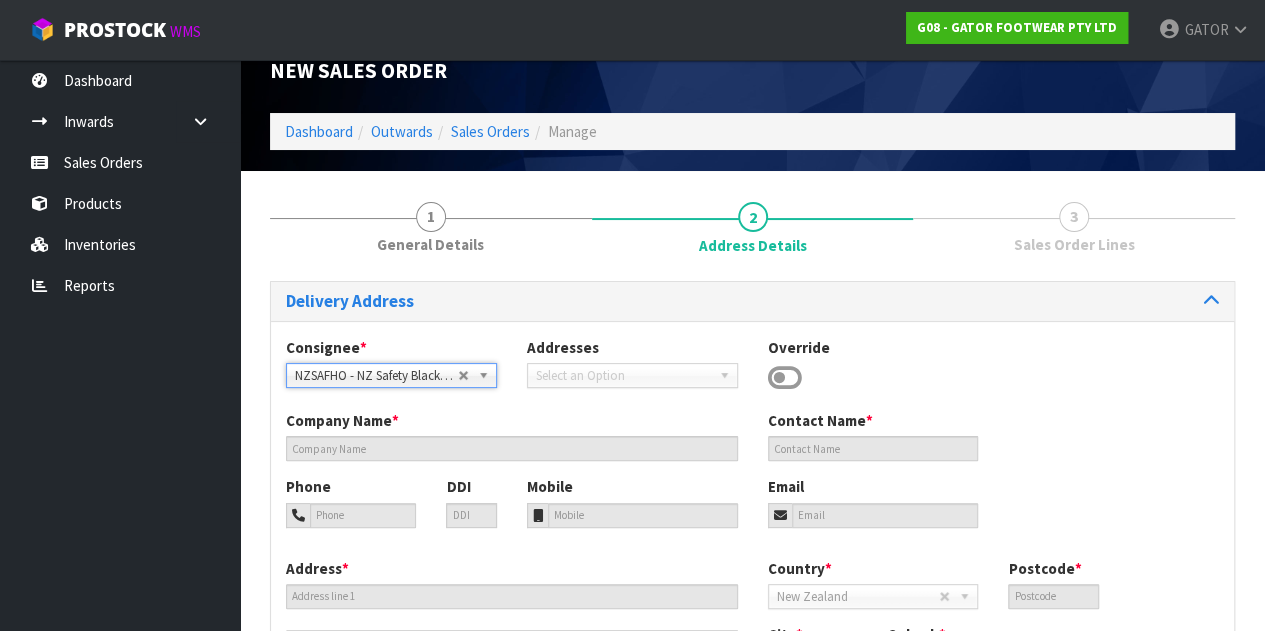 type on "NZ Safety Blackwoods - HO" 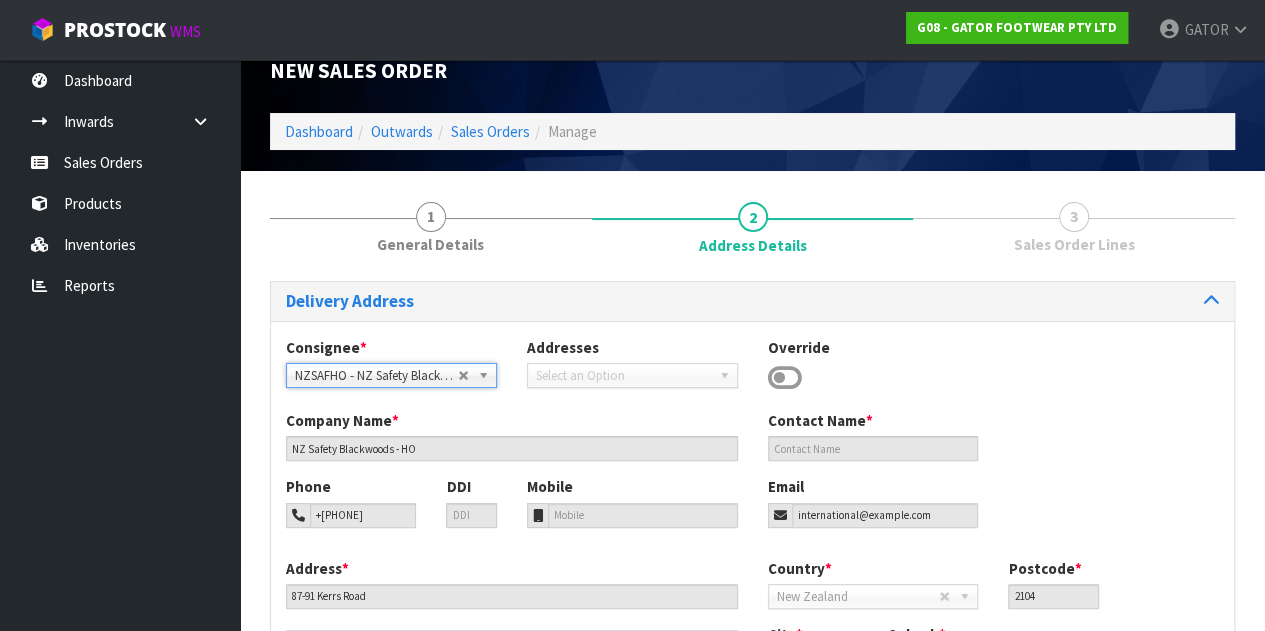 type on "AUCKLAND" 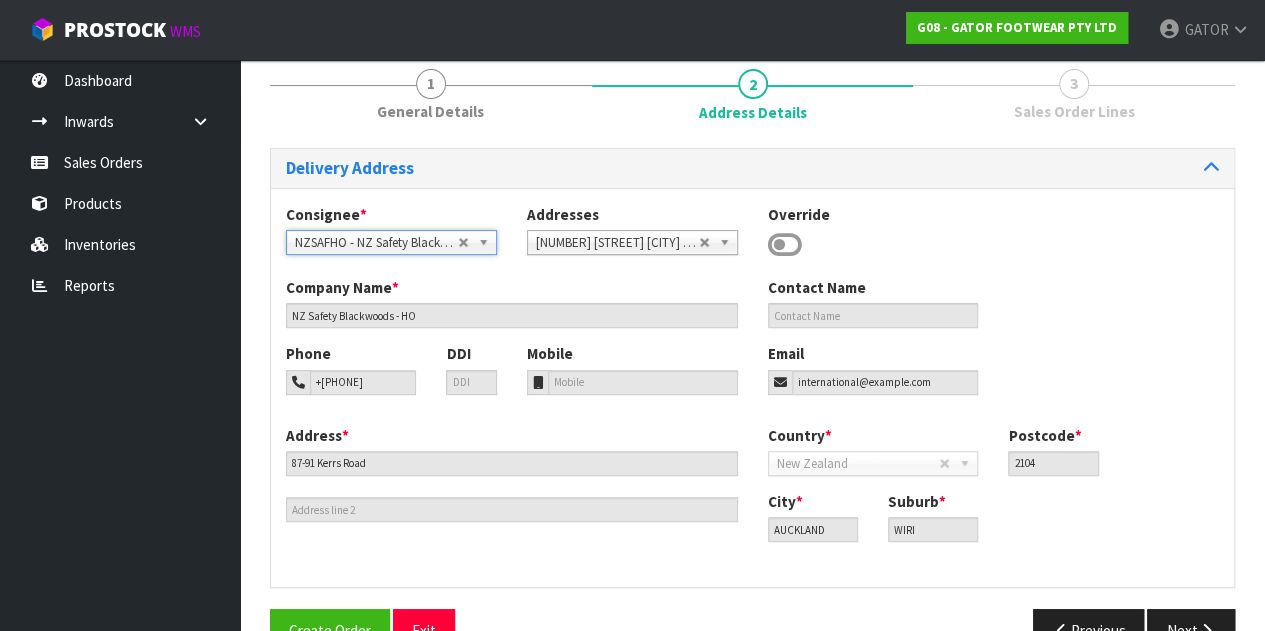 scroll, scrollTop: 212, scrollLeft: 0, axis: vertical 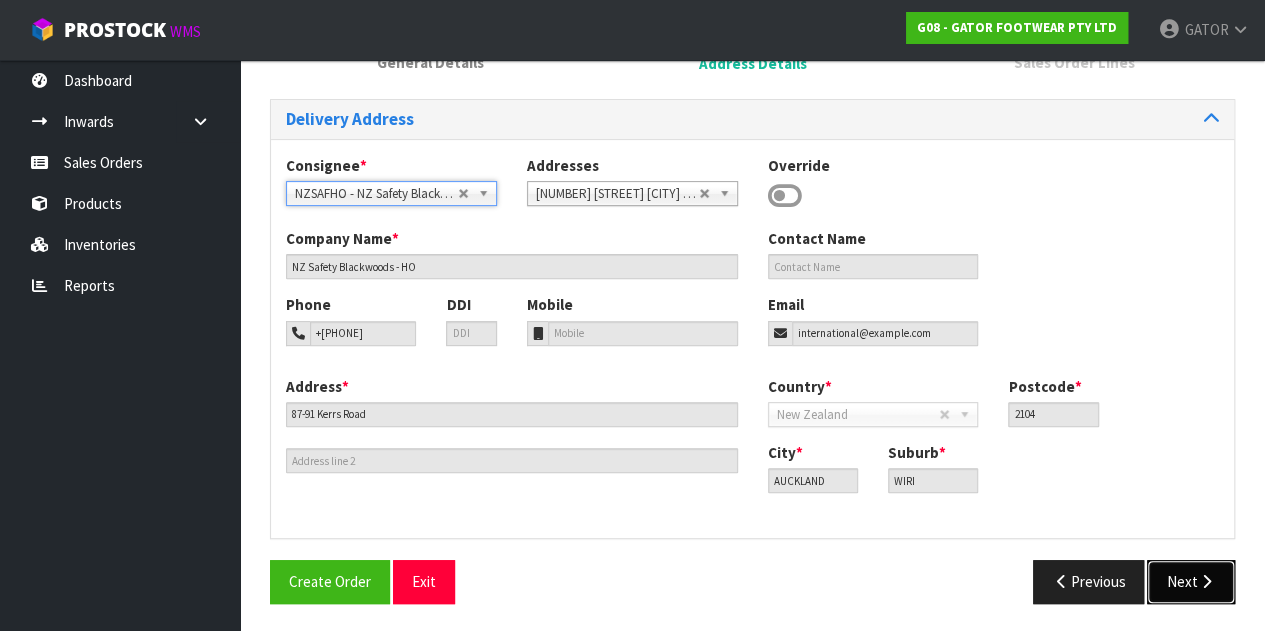 click at bounding box center [1206, 581] 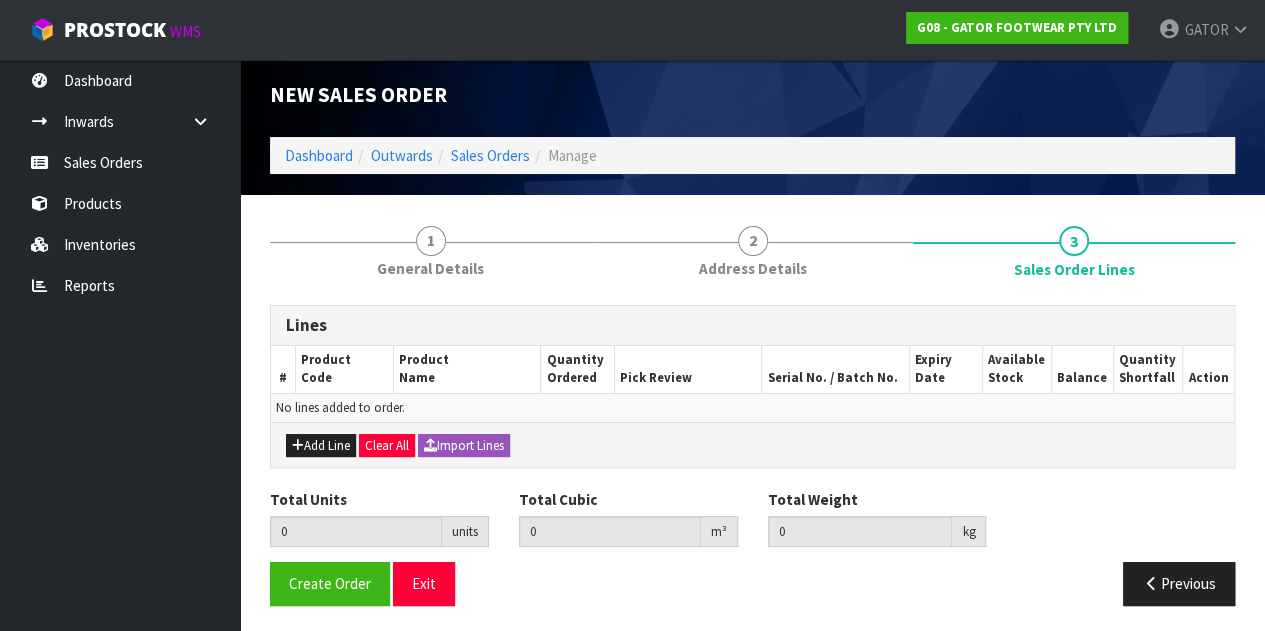 scroll, scrollTop: 7, scrollLeft: 0, axis: vertical 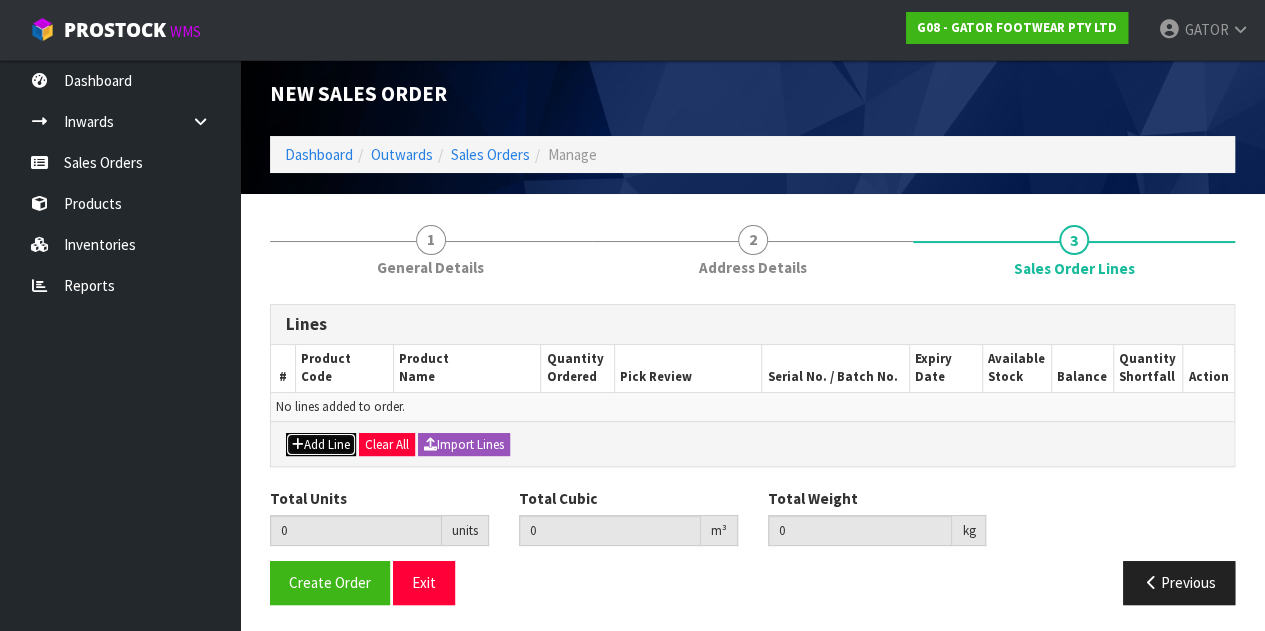 click on "Add Line" at bounding box center (321, 445) 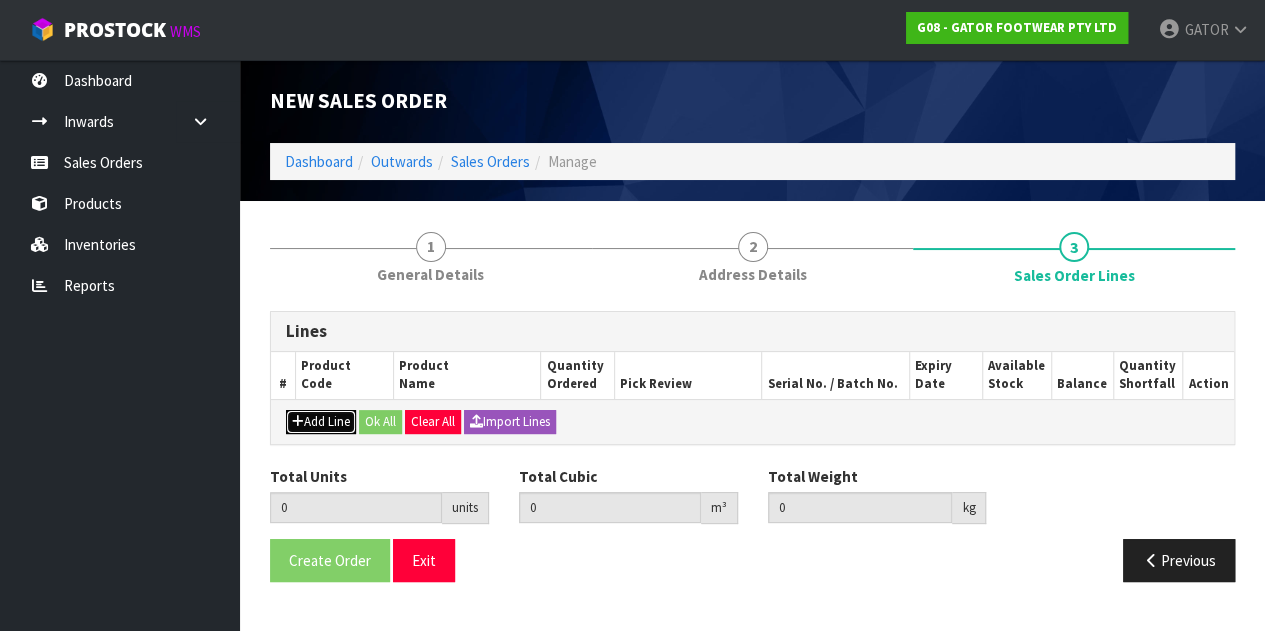 scroll, scrollTop: 0, scrollLeft: 0, axis: both 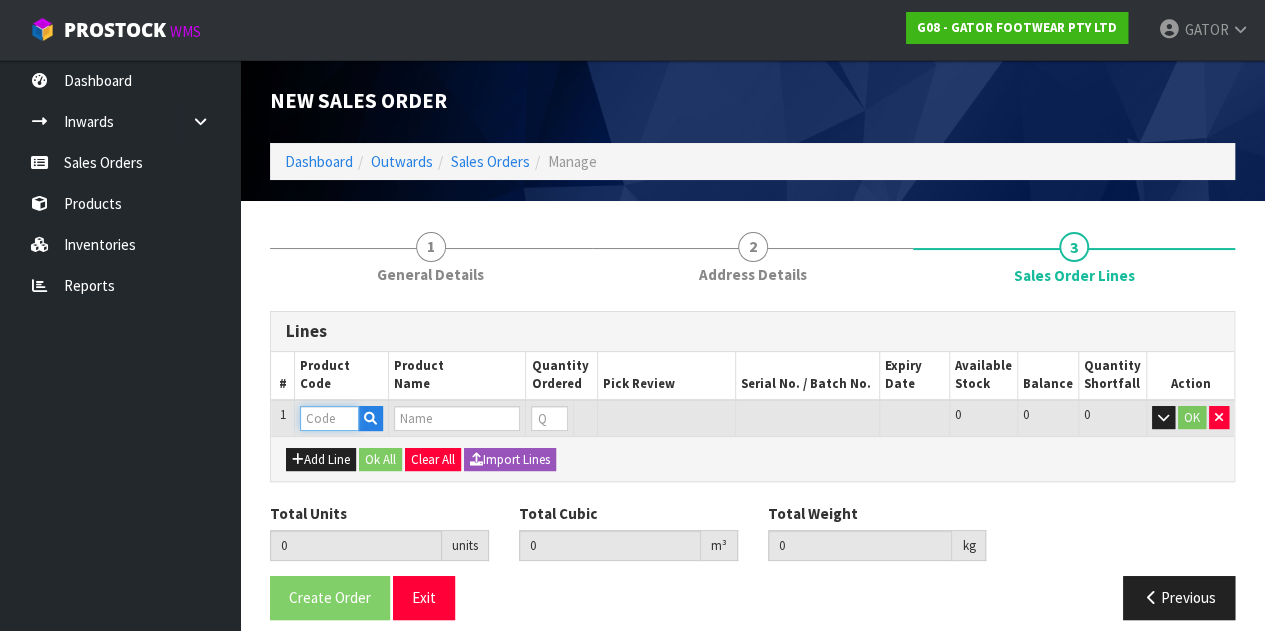 click at bounding box center [329, 418] 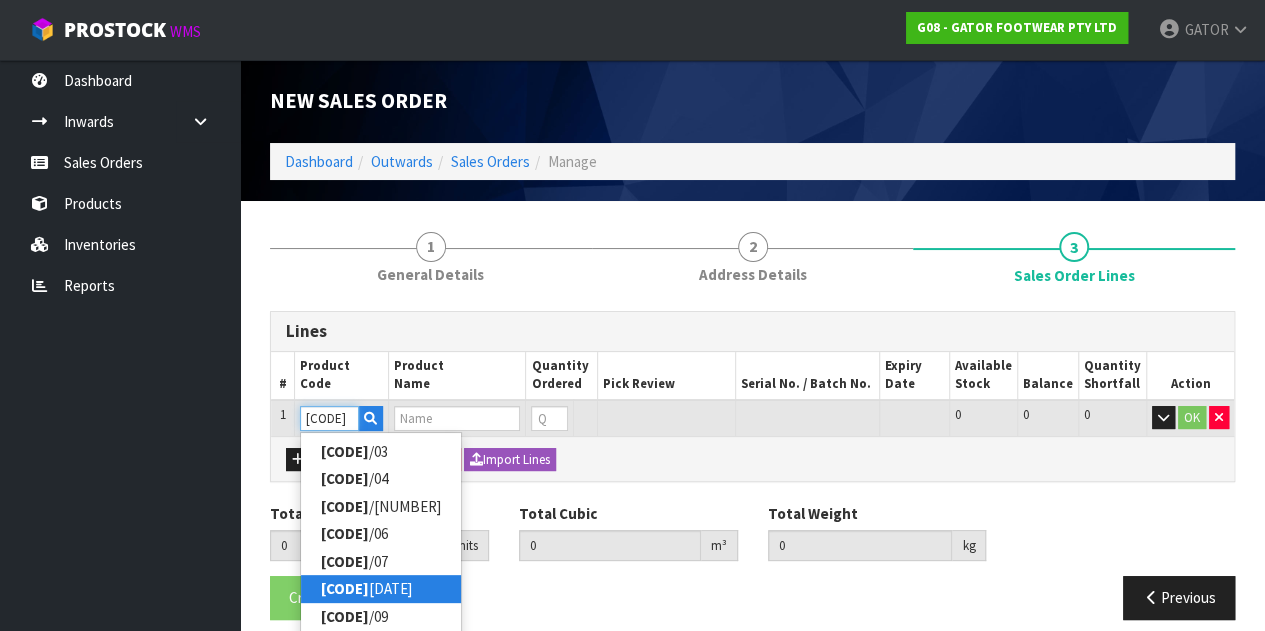type on "[CODE]" 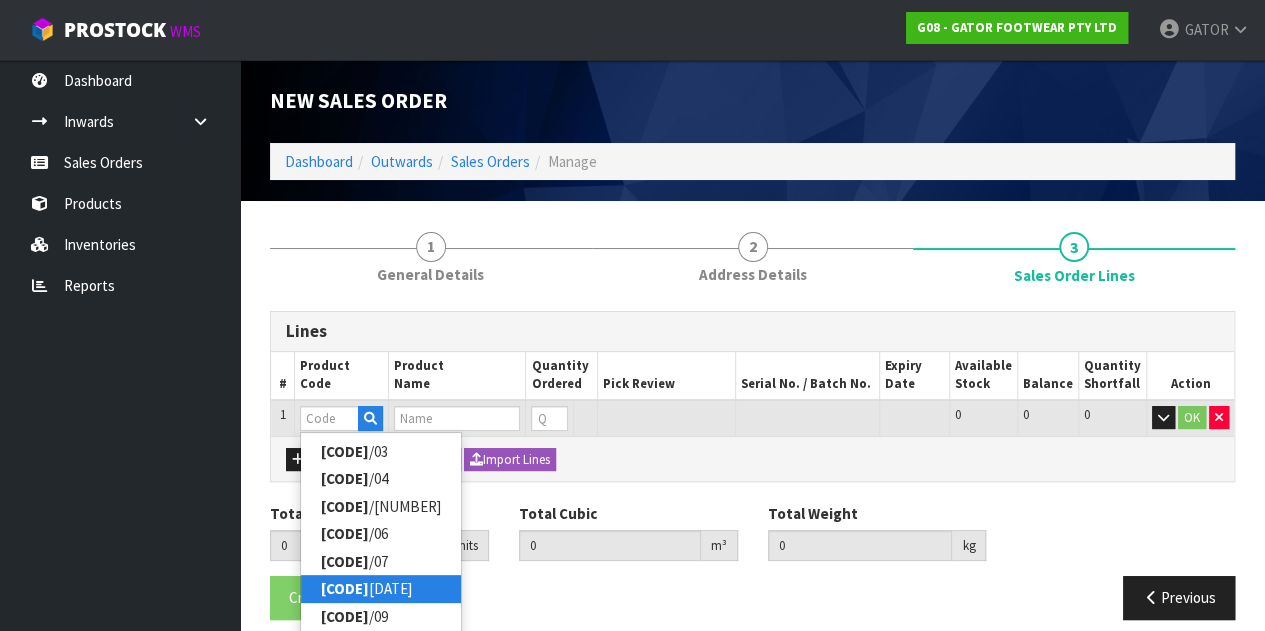 click on "[CODE]" at bounding box center [345, 588] 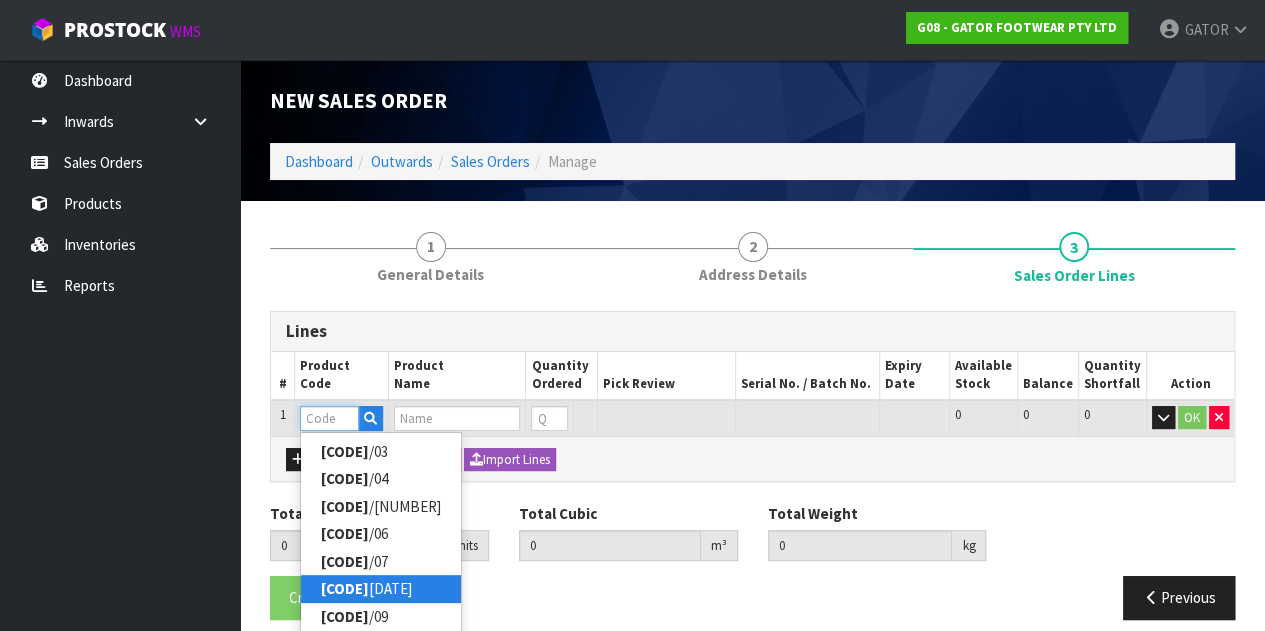 type on "GP2404/08" 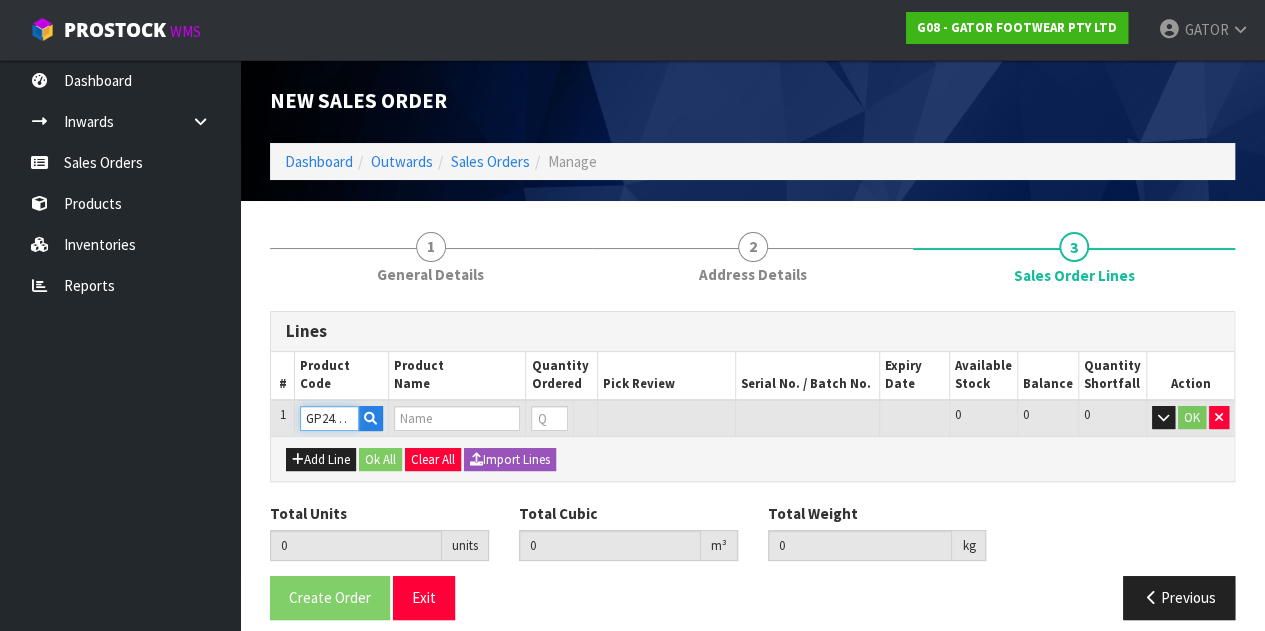 type on "0.000000" 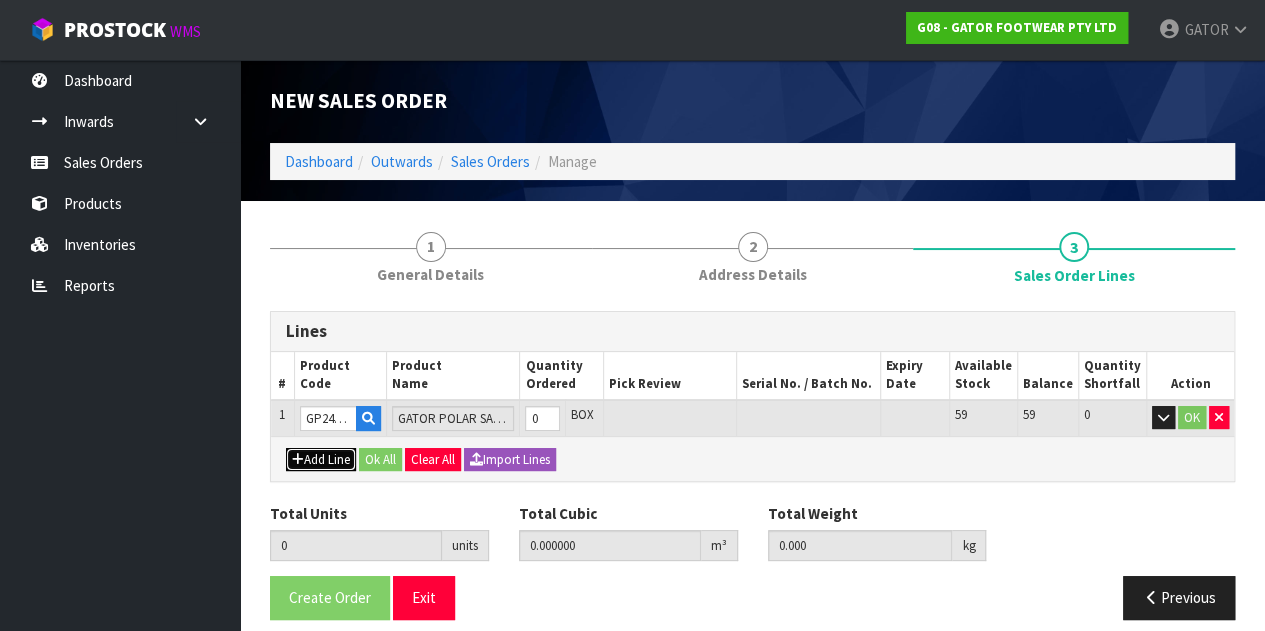 click on "Add Line" at bounding box center (321, 460) 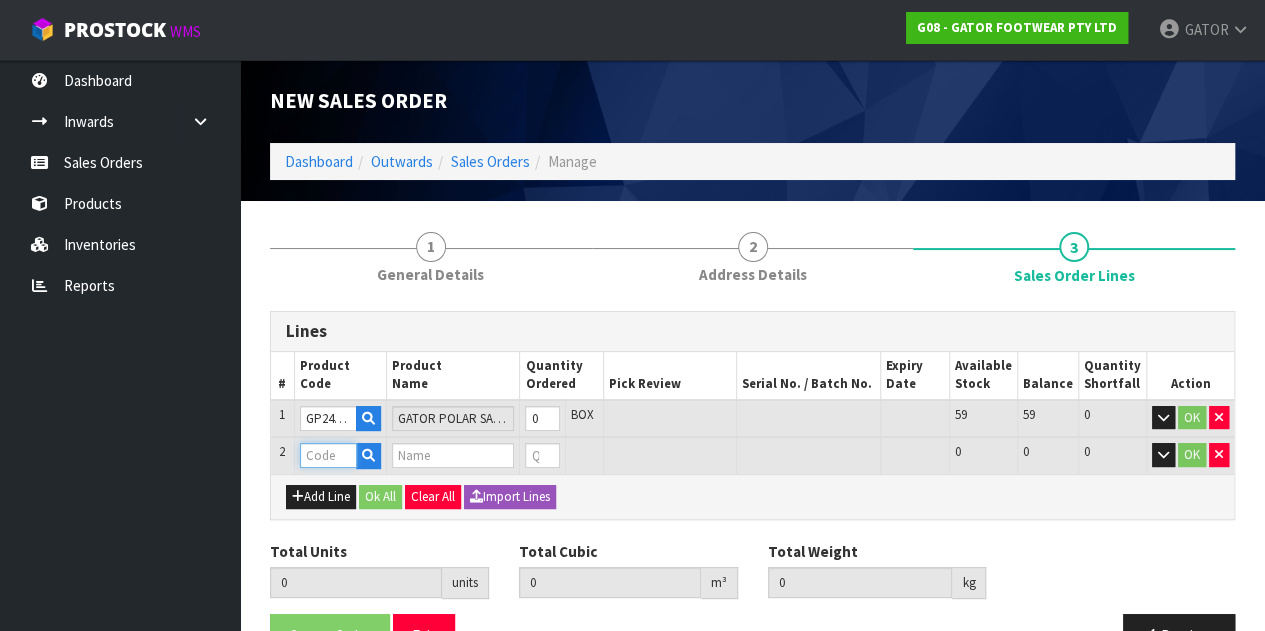 click at bounding box center (328, 455) 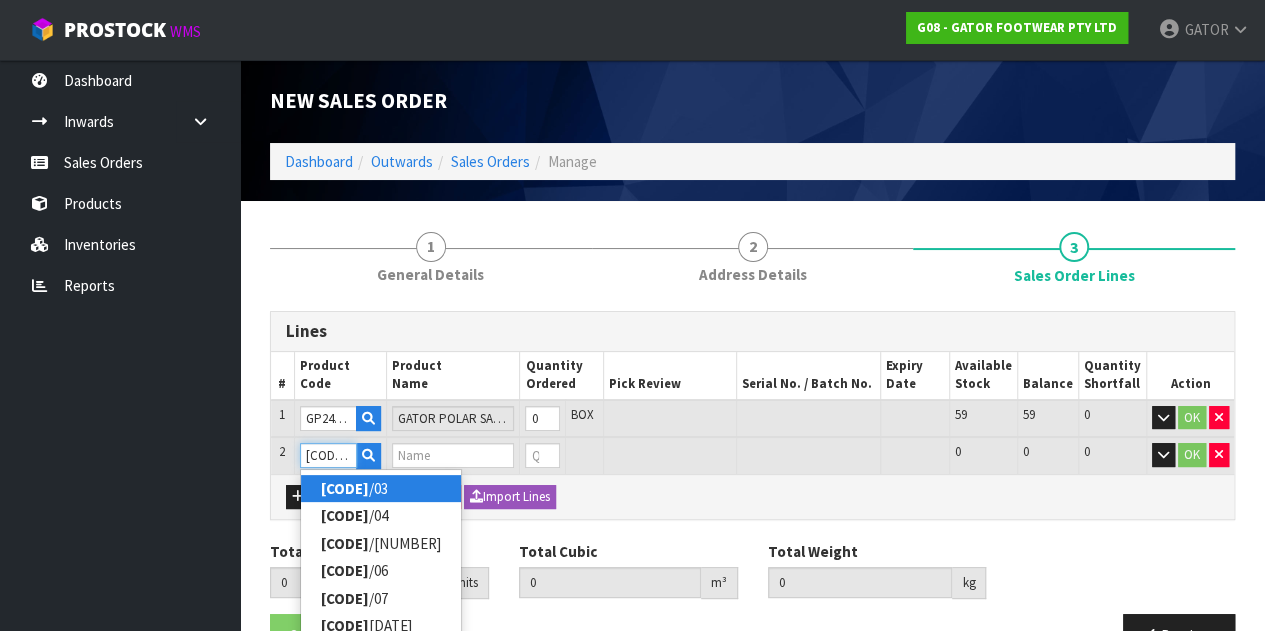 type on "[CODE]/[NUMBER]" 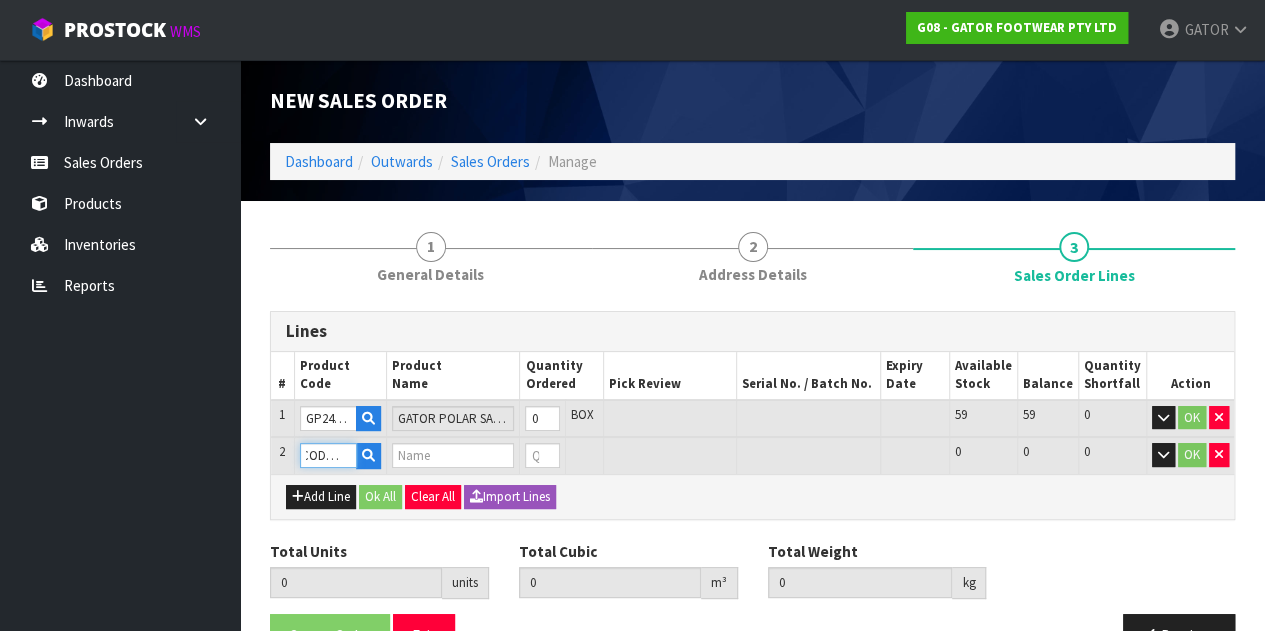 type on "0.000000" 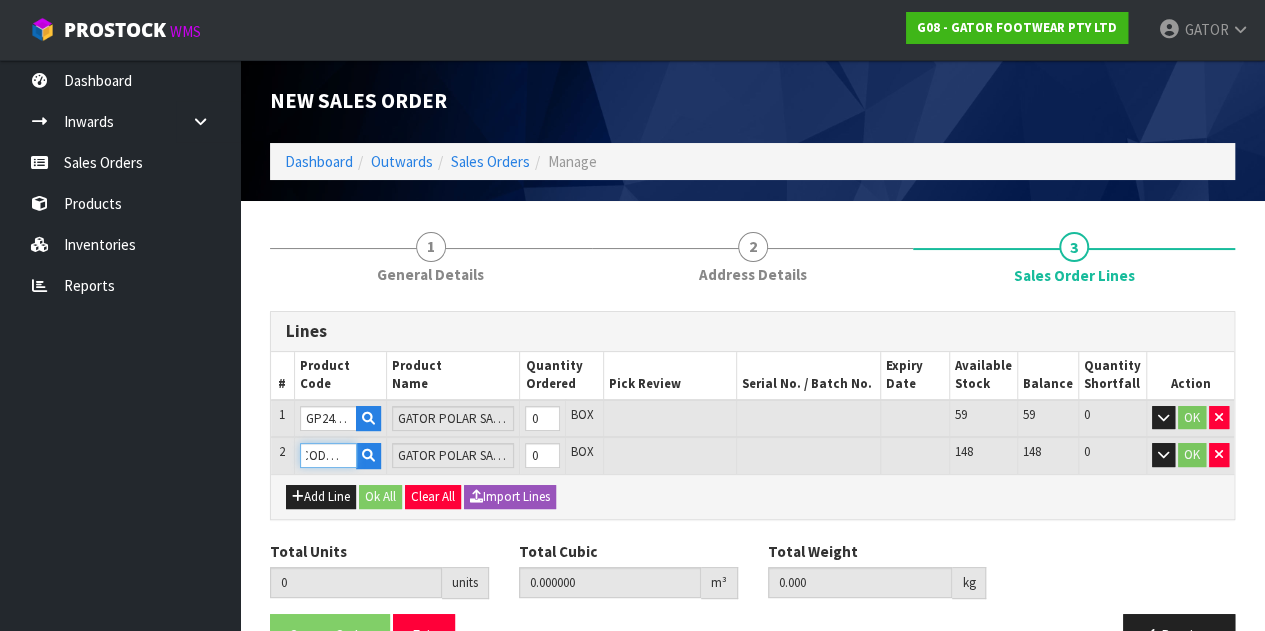 type on "[CODE]/[NUMBER]" 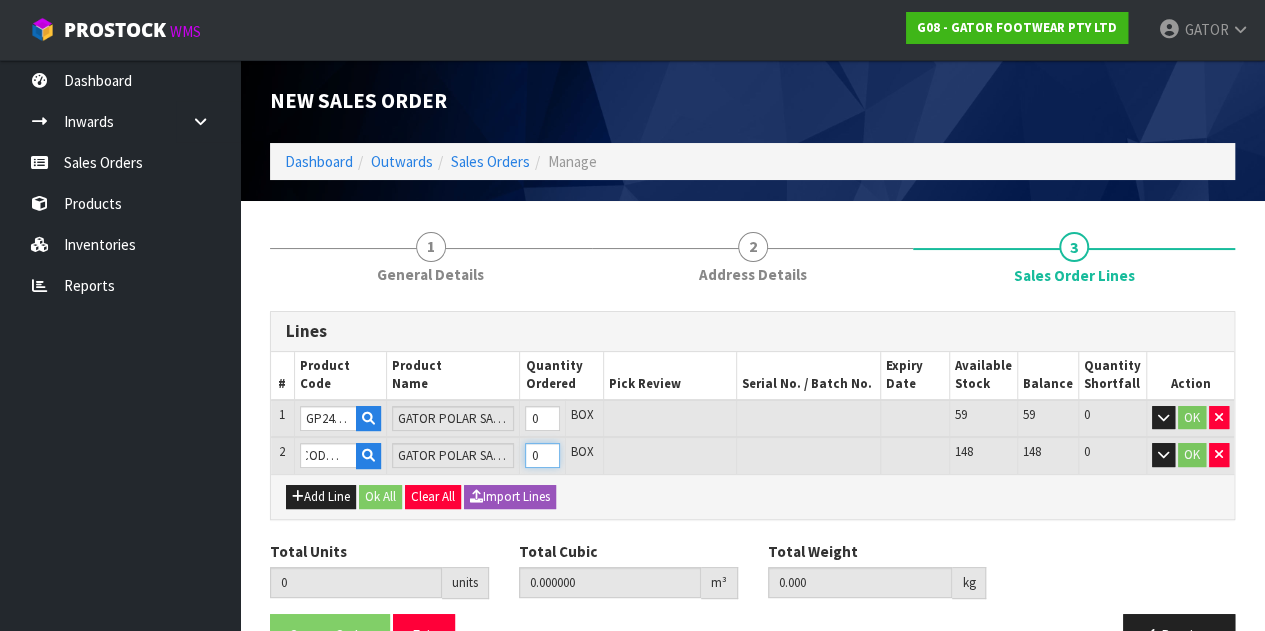 click on "0" at bounding box center [542, 455] 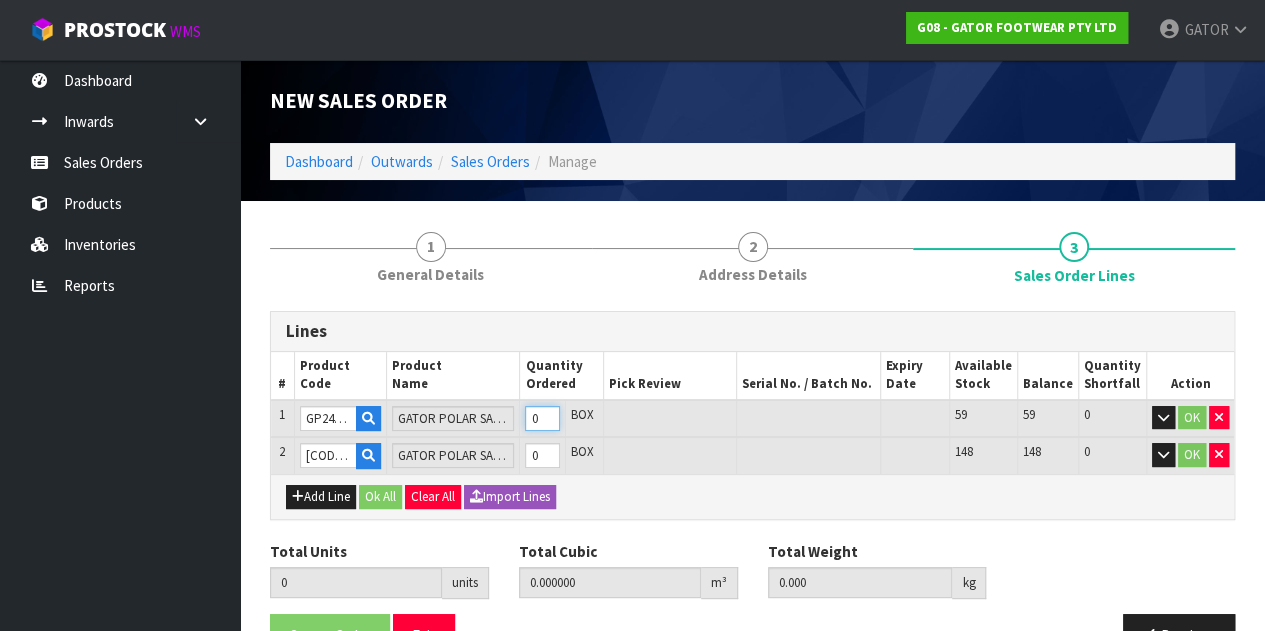 type on "1" 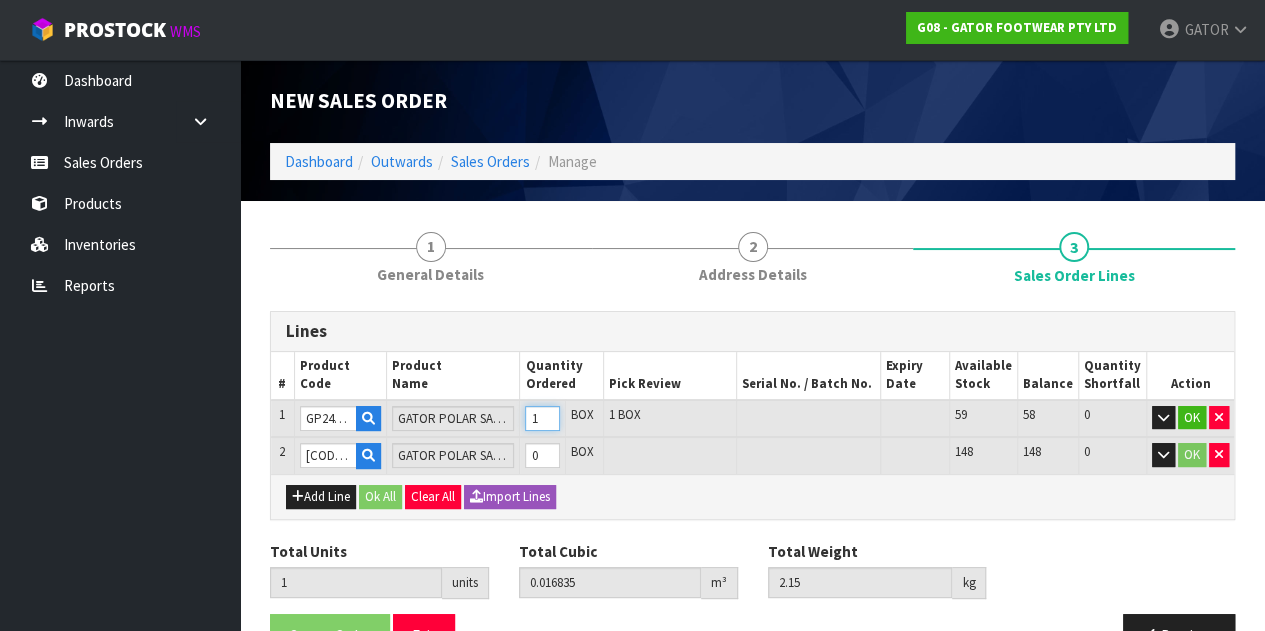 type on "1" 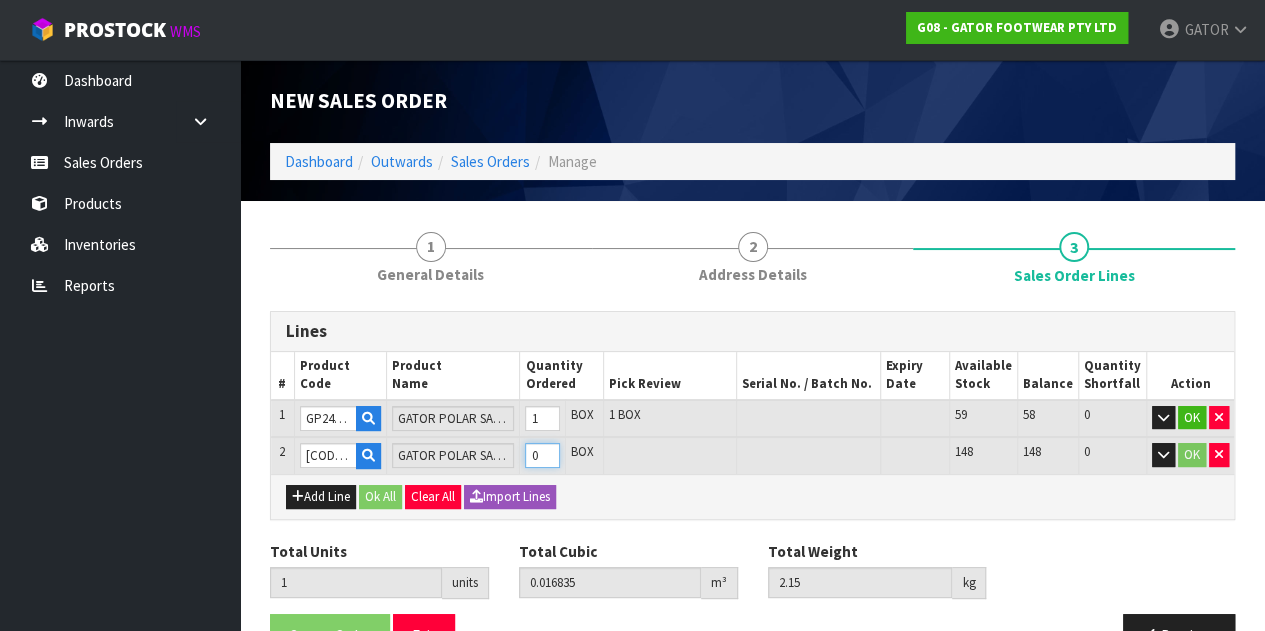 type on "2" 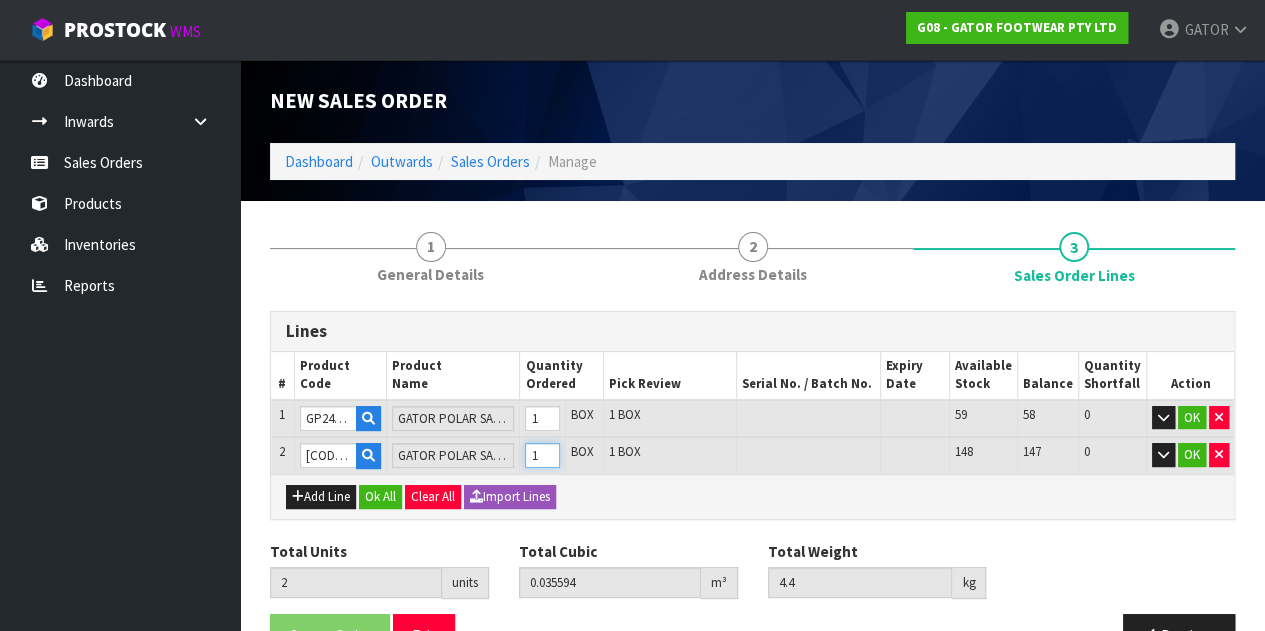type on "1" 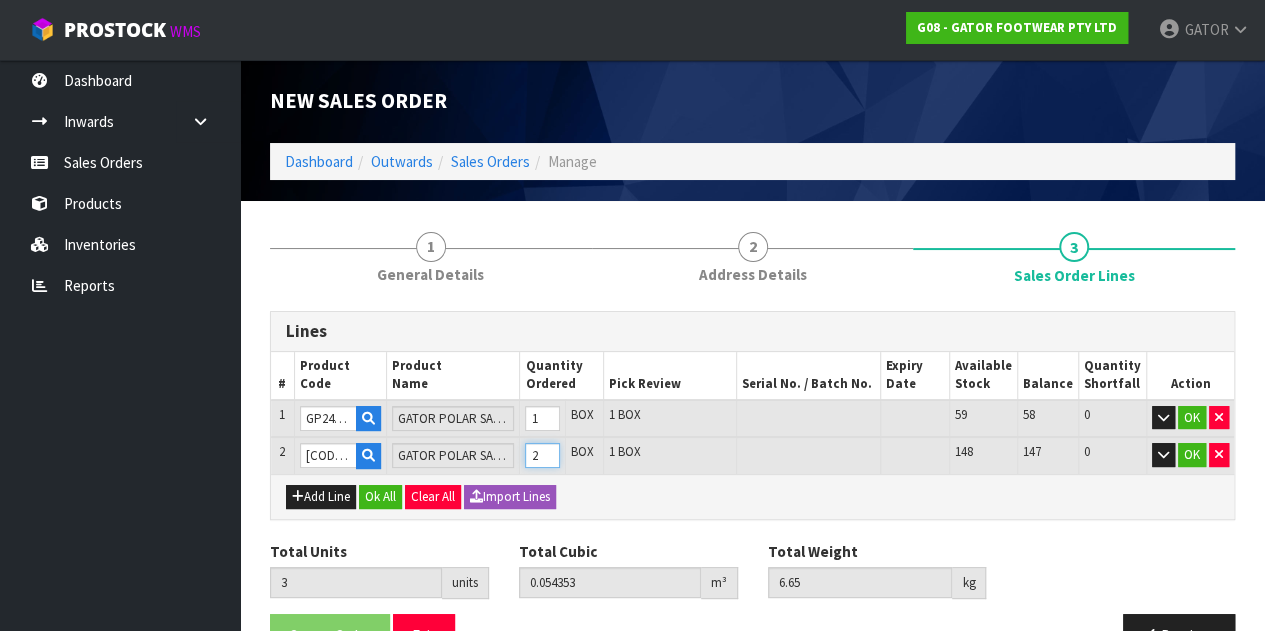 type on "2" 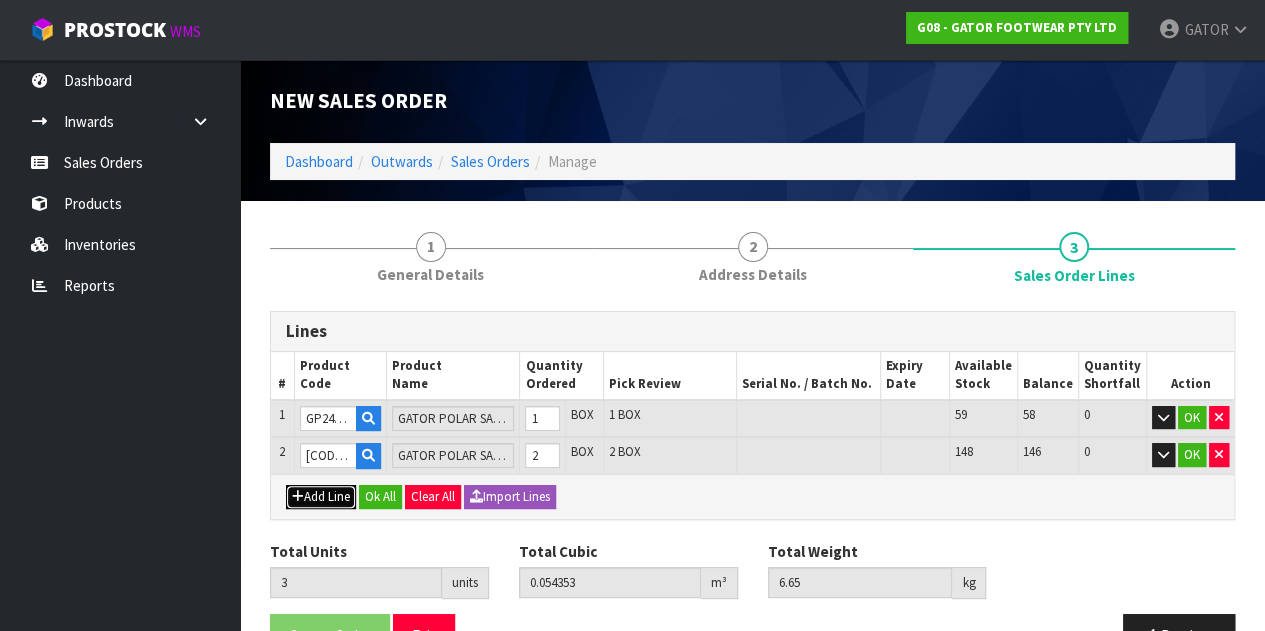 click on "Add Line" at bounding box center (321, 497) 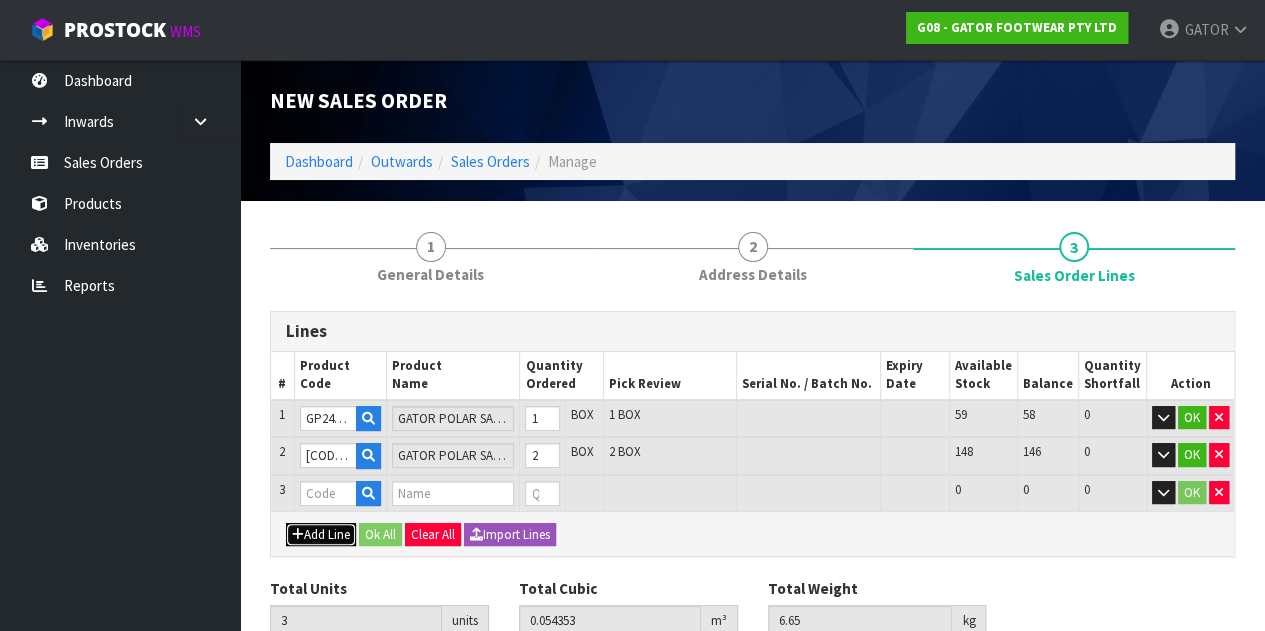 type on "0" 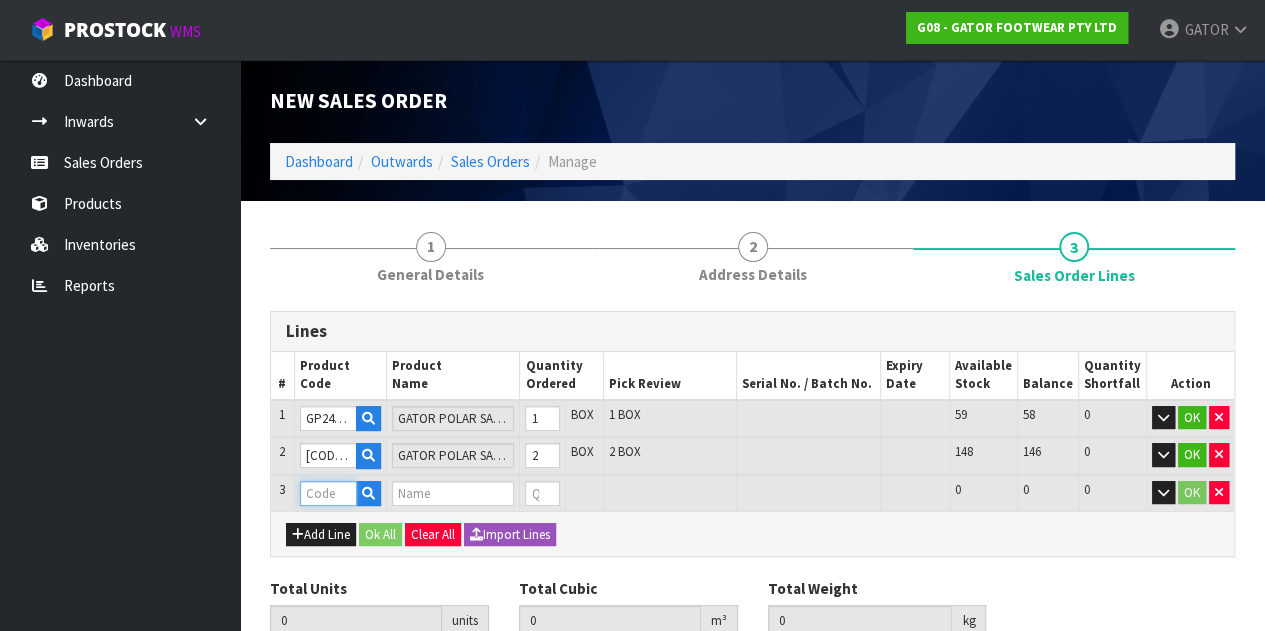 click at bounding box center (328, 493) 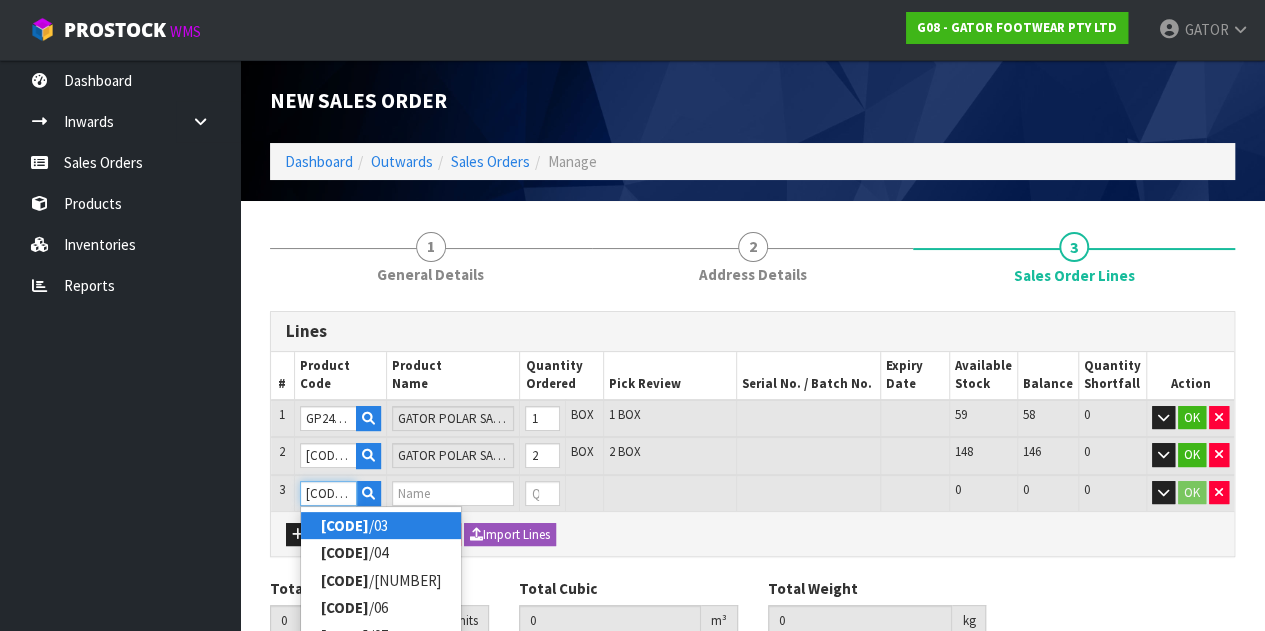 scroll, scrollTop: 0, scrollLeft: 9, axis: horizontal 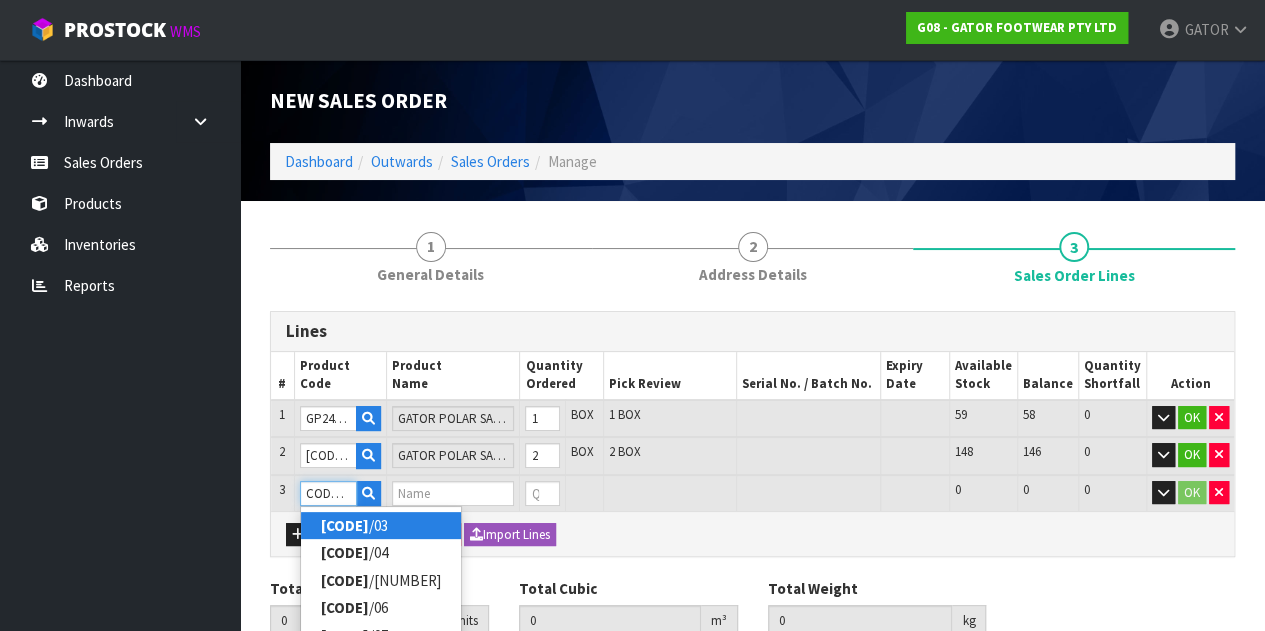 type on "GP2404/11" 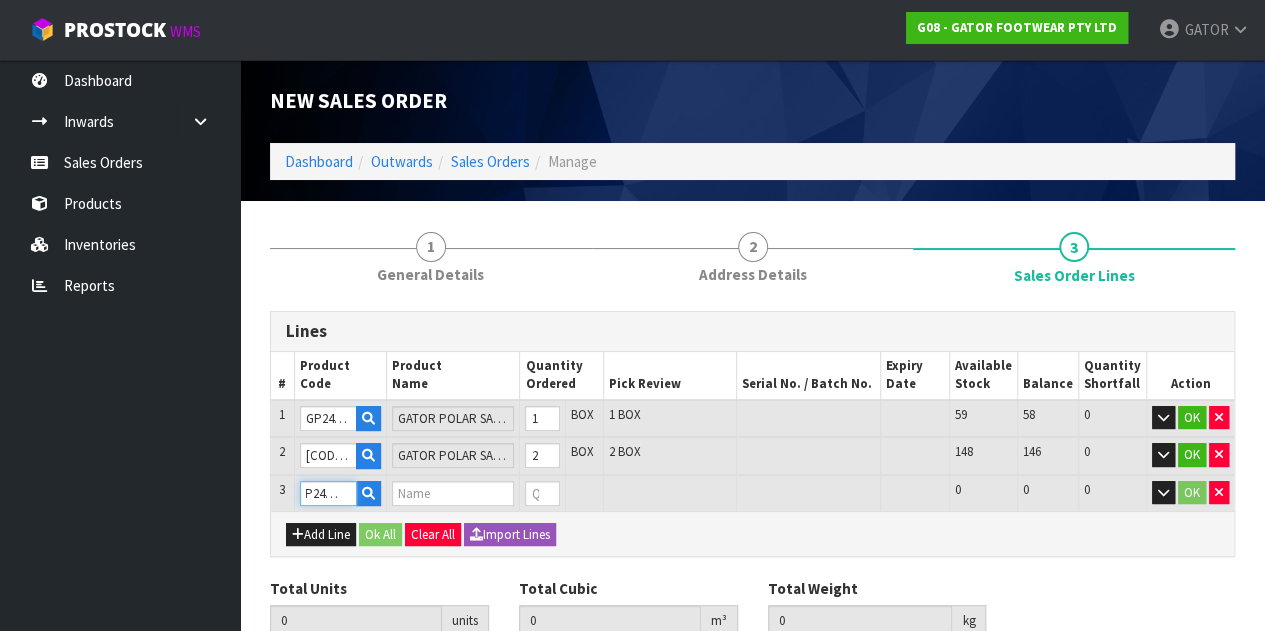 type on "3" 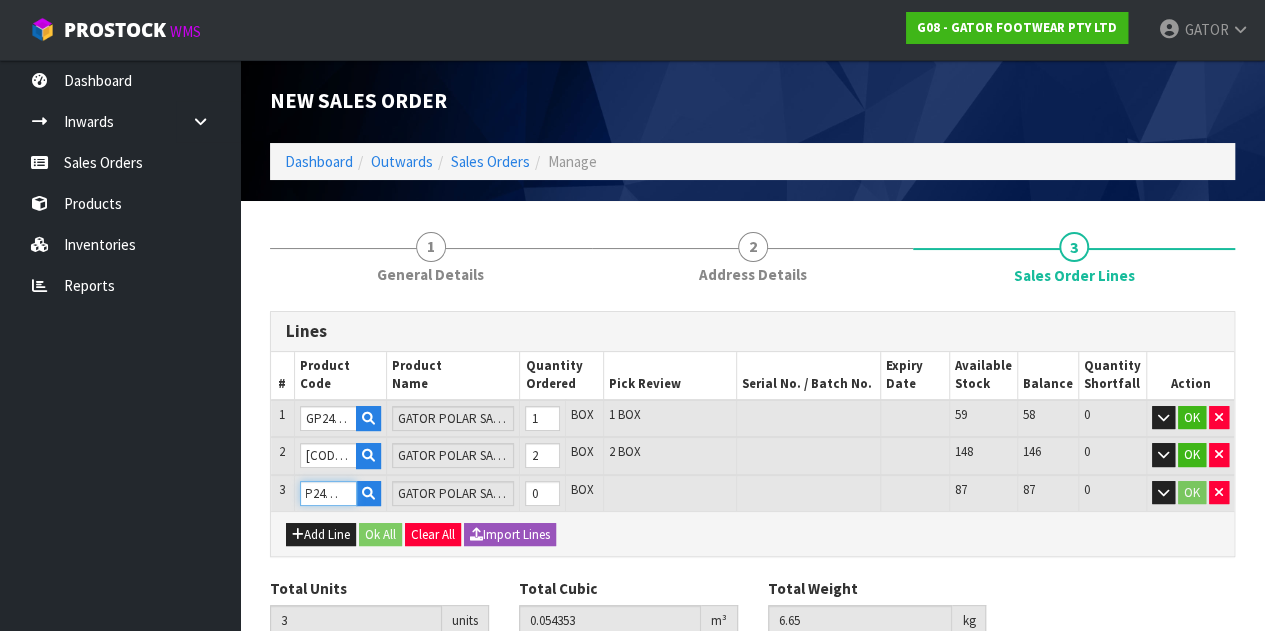 type on "GP2404/11" 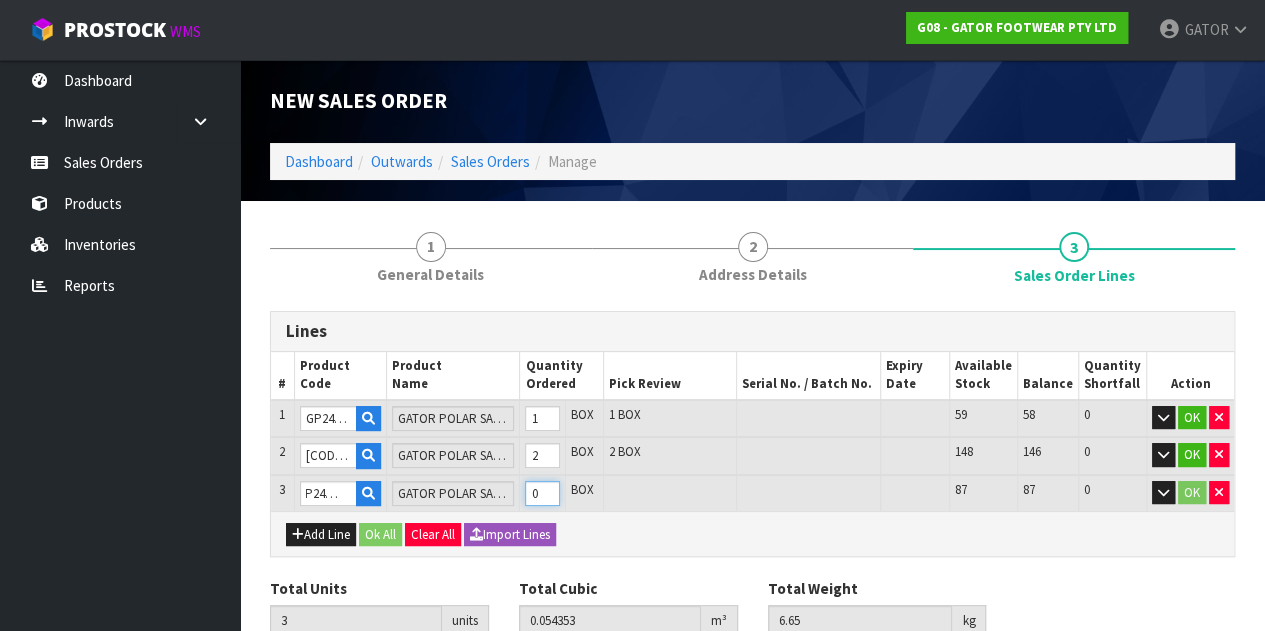 type on "4" 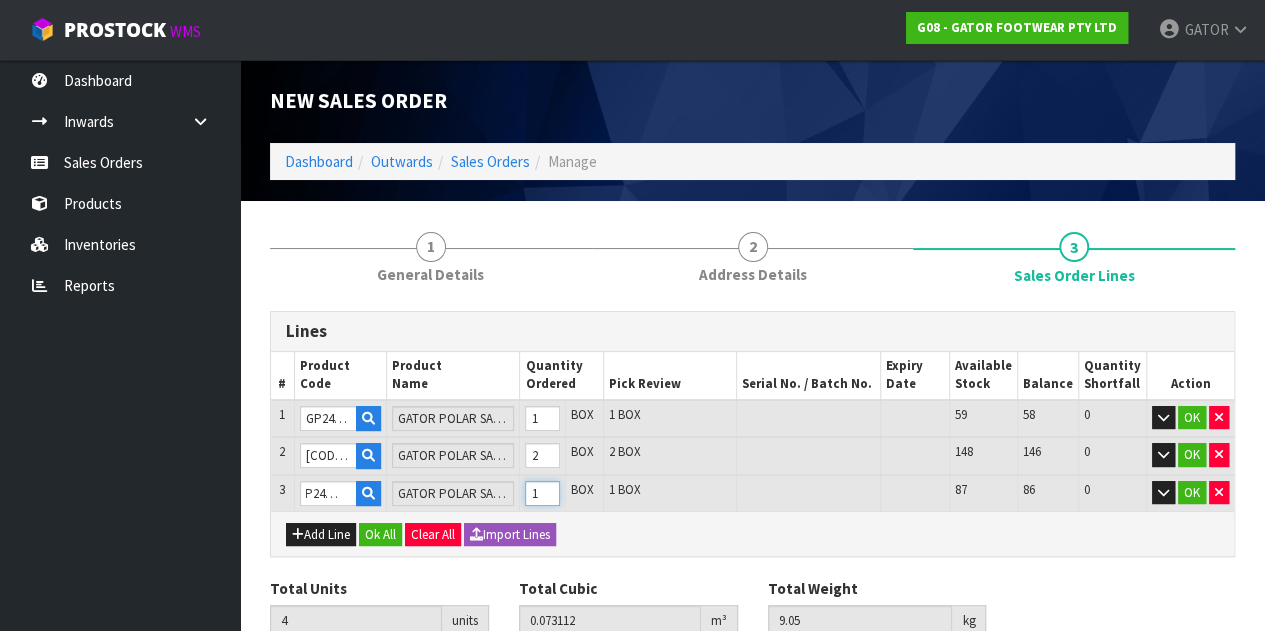 type on "1" 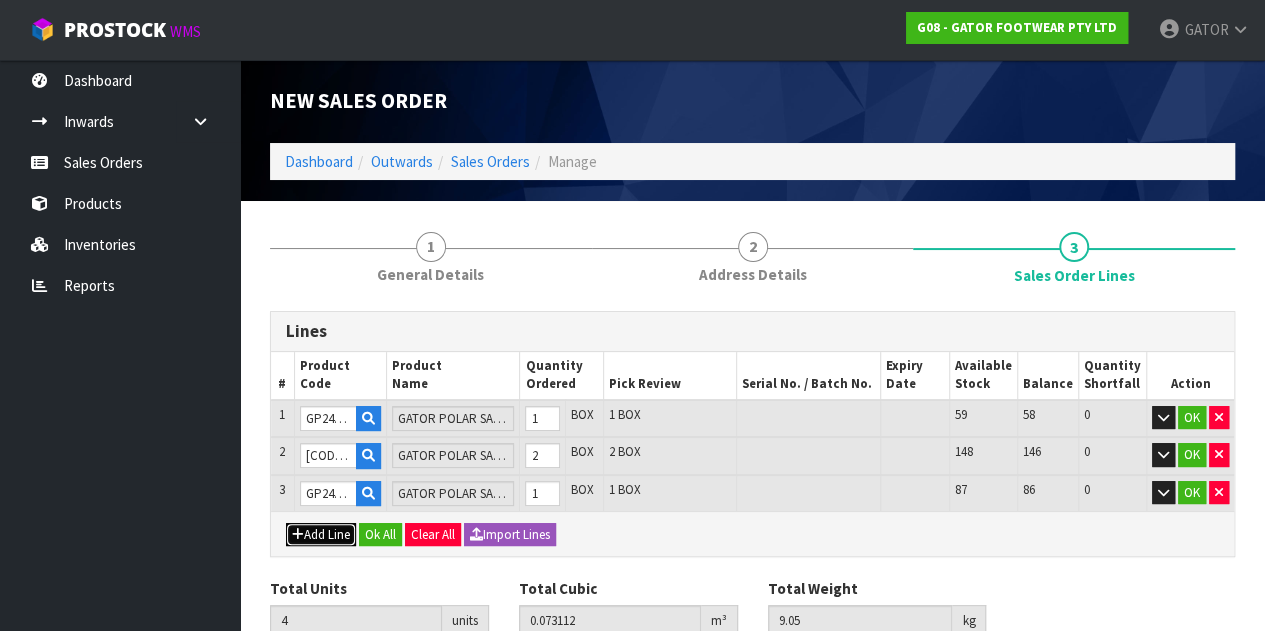 click on "Add Line" at bounding box center [321, 535] 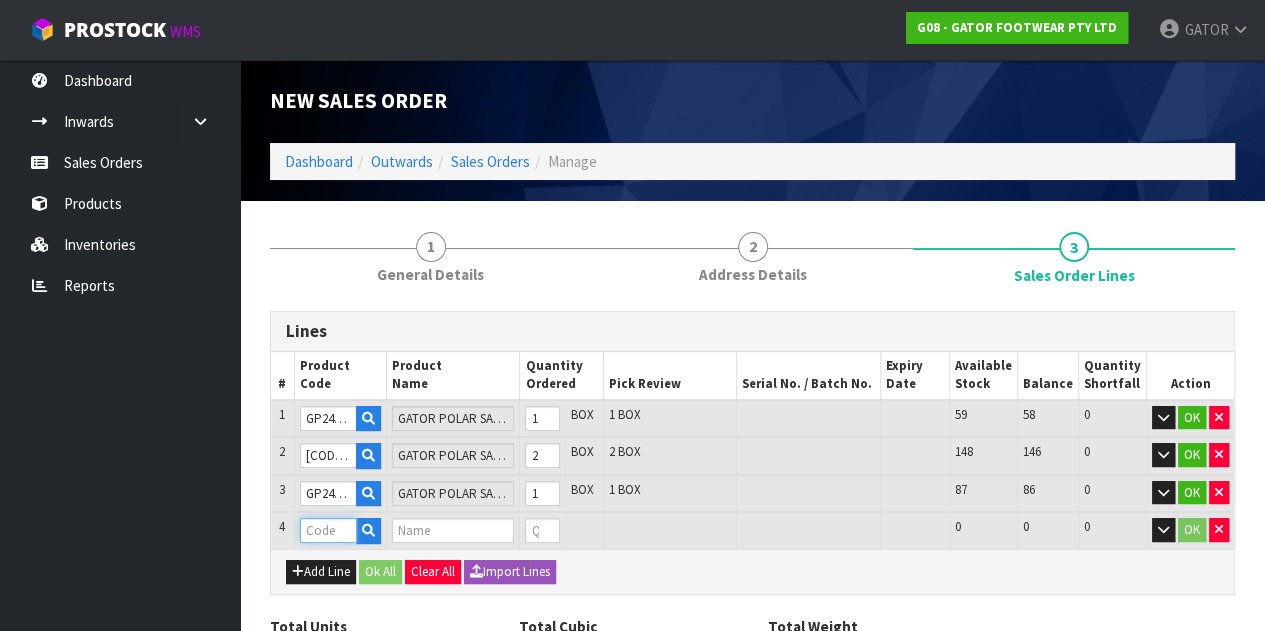 click at bounding box center (328, 530) 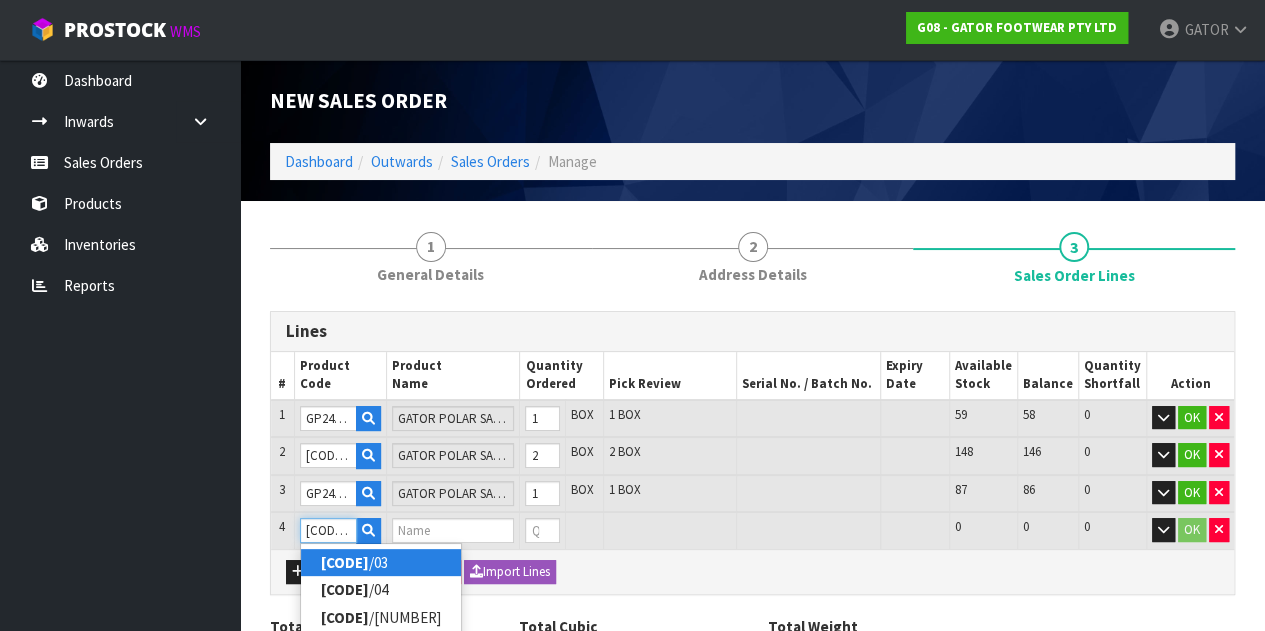 type on "GP2404/12" 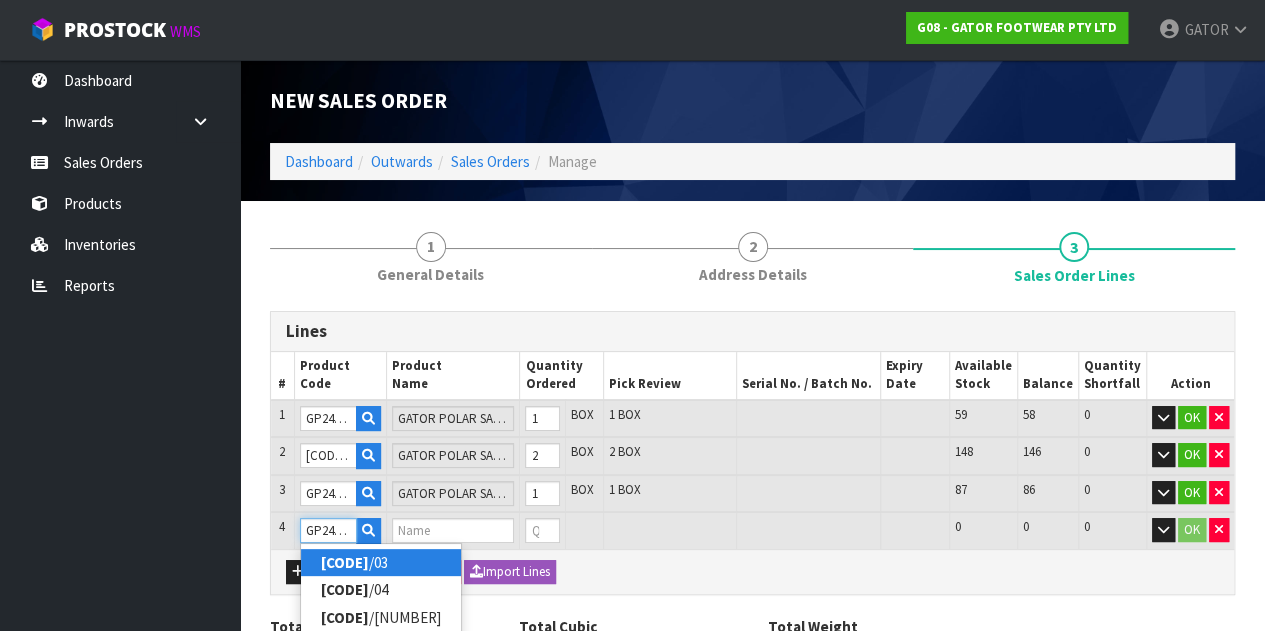 scroll, scrollTop: 0, scrollLeft: 9, axis: horizontal 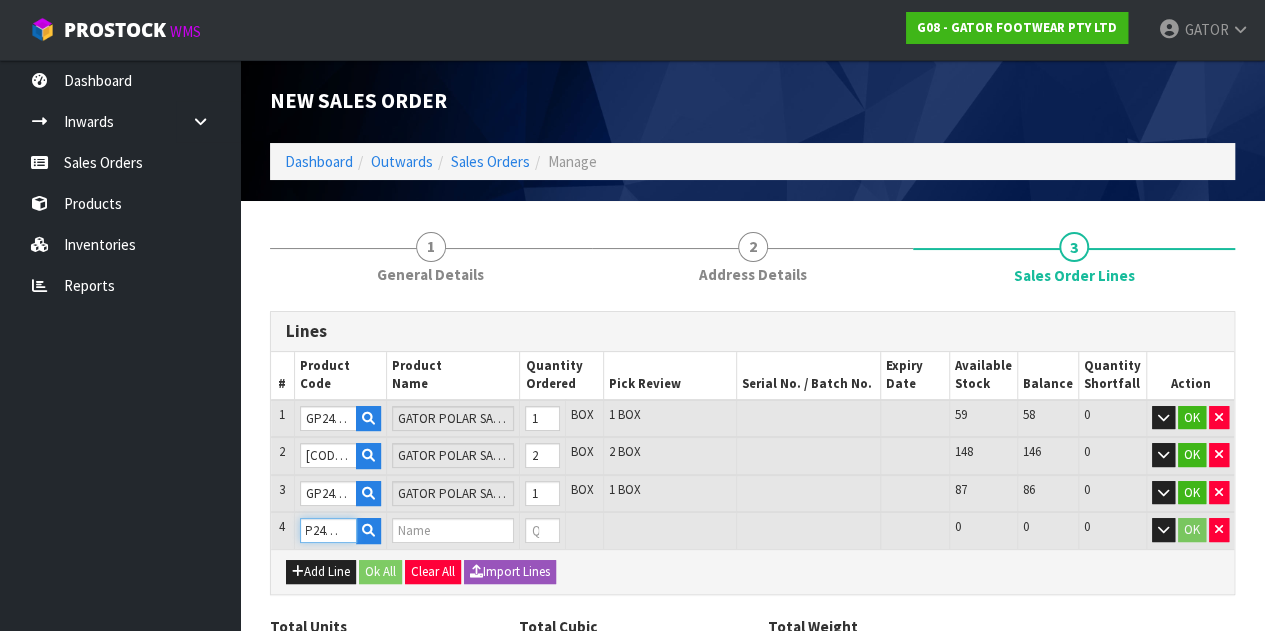 type on "4" 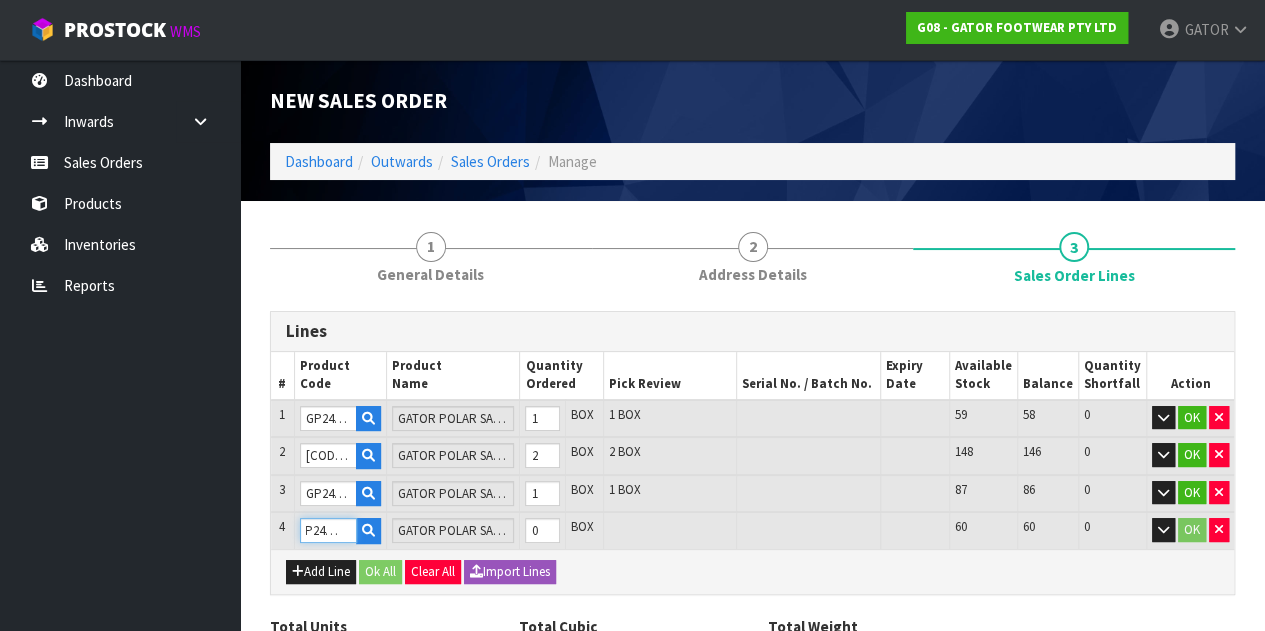 type on "GP2404/12" 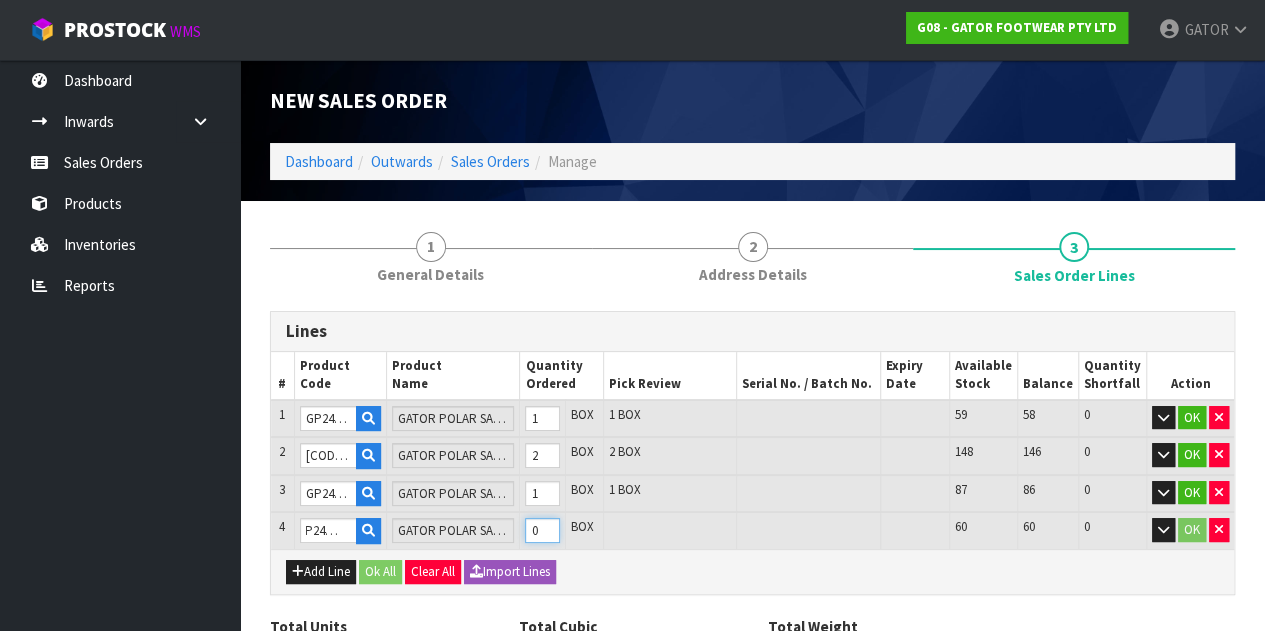 type on "5" 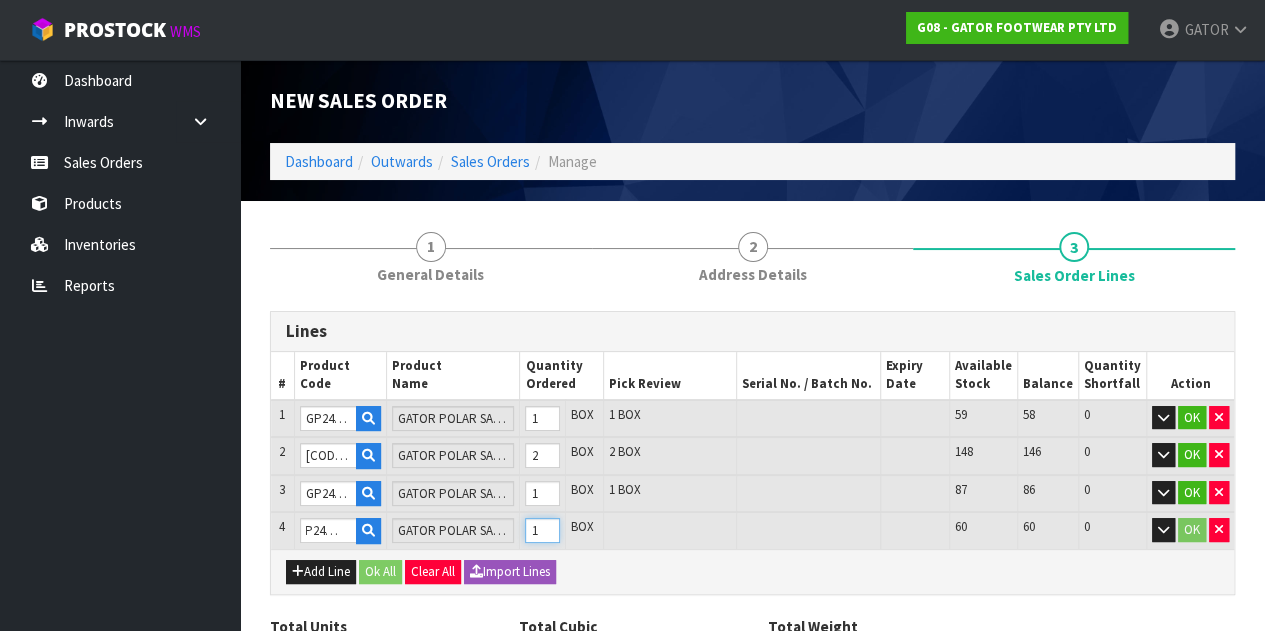 type on "1" 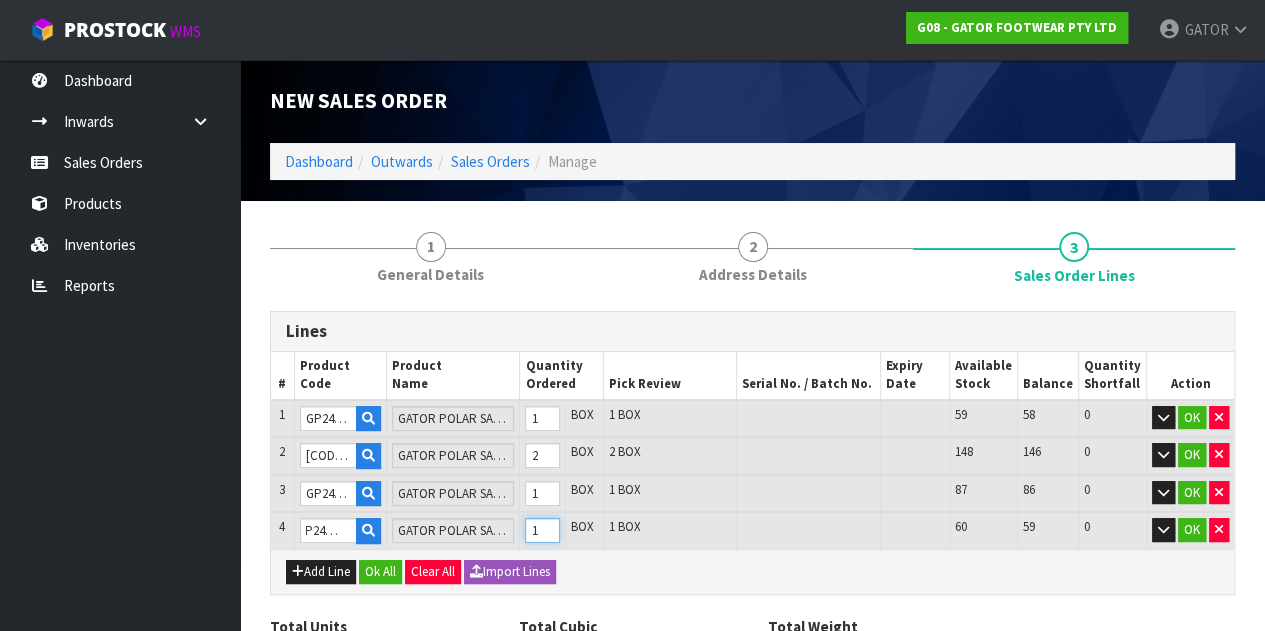 scroll, scrollTop: 0, scrollLeft: 0, axis: both 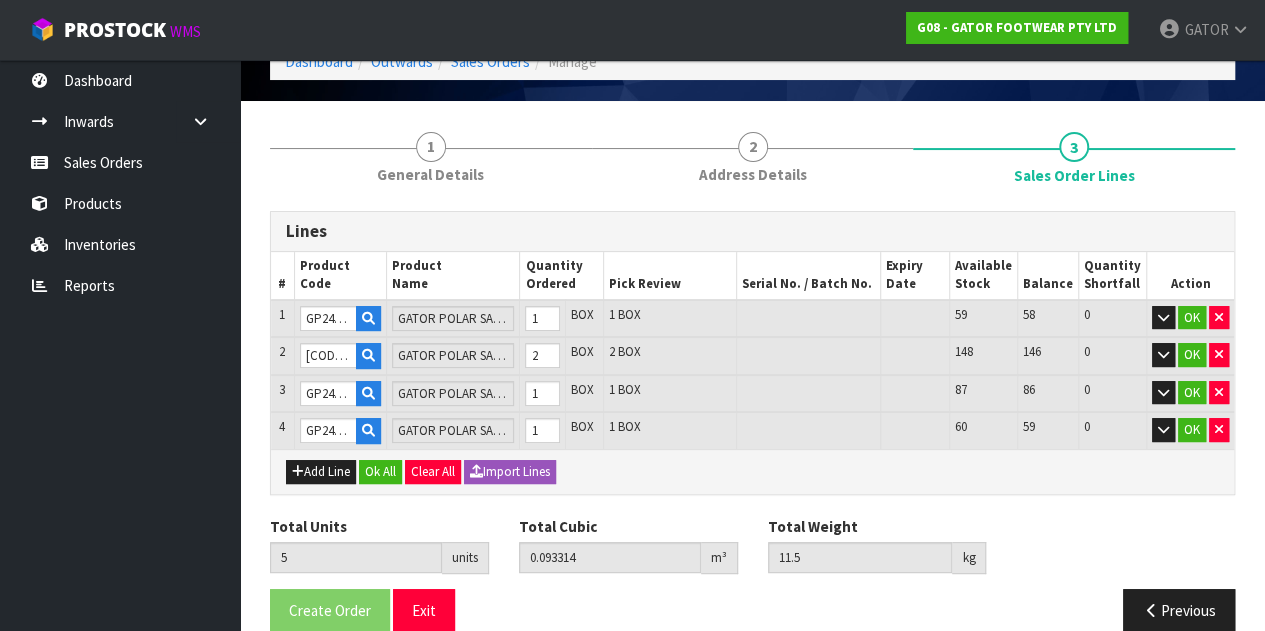 click on "Lines
#
Product 	Code
Product 	Name
Quantity  Ordered
Pick Review
Serial No. / Batch No.
Expiry  Date
Available  Stock
Balance
Quantity  Shortfall
Action
1
GP2404/08
GATOR POLAR SAFETY BOOT SIZE: 08 (UK/AU)/42
1
BOX
1 BOX
59
58
0
OK
2
GP2404/10
GATOR POLAR SAFETY BOOT SIZE: 10 (UK/AU)/44
2
BOX
2 BOX
148
146
0" at bounding box center (752, 429) 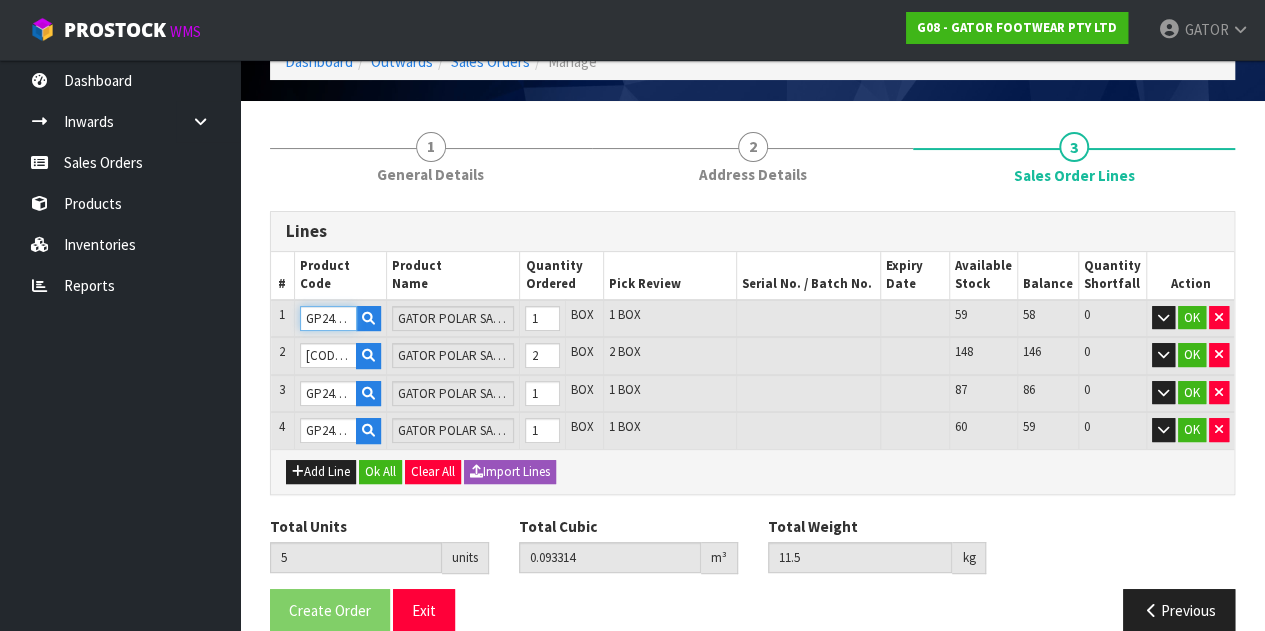 click on "GP2404/08" at bounding box center [328, 318] 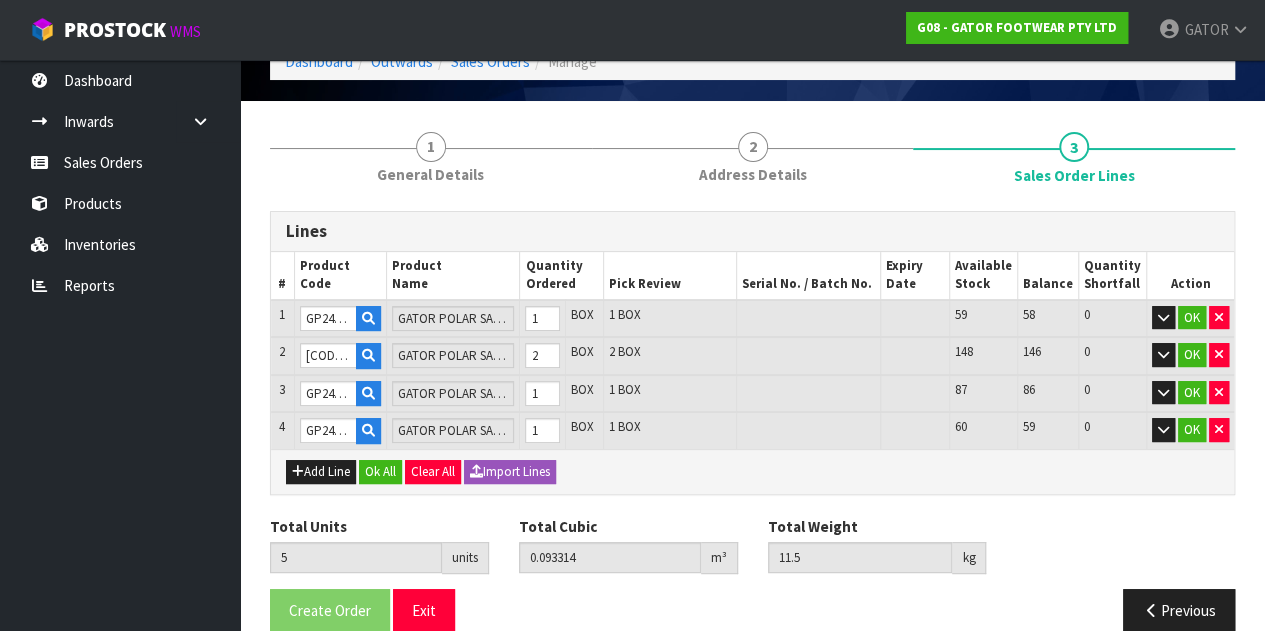 click on "Lines" at bounding box center [752, 231] 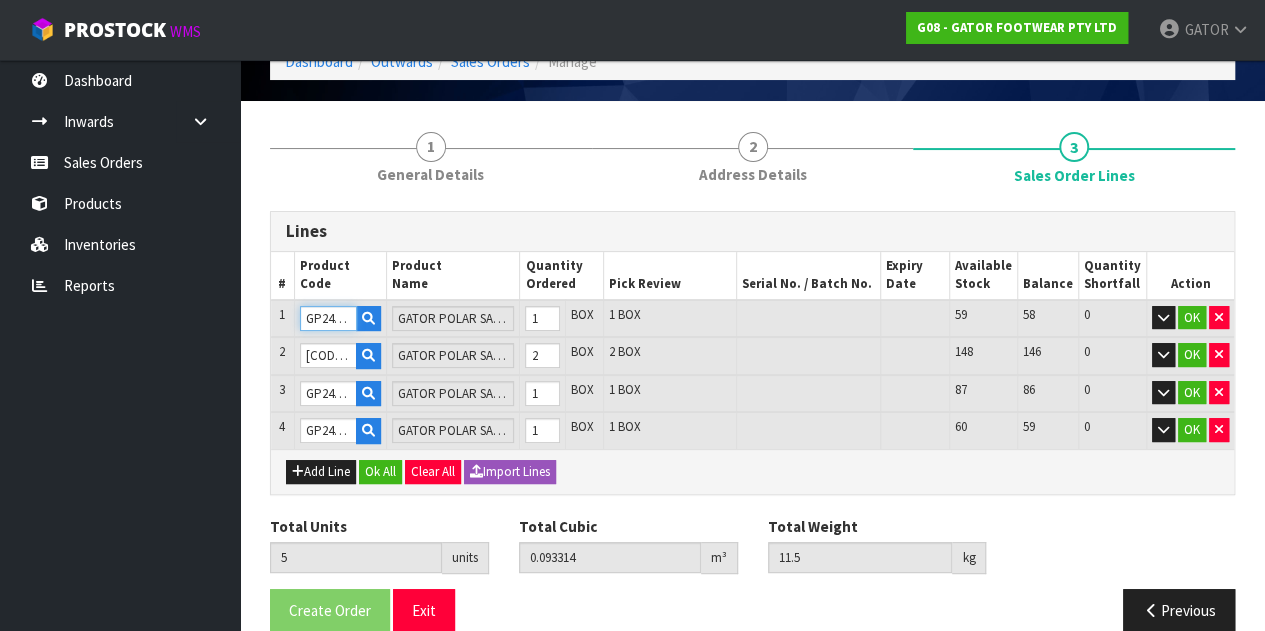 click on "GP2404/08" at bounding box center [328, 318] 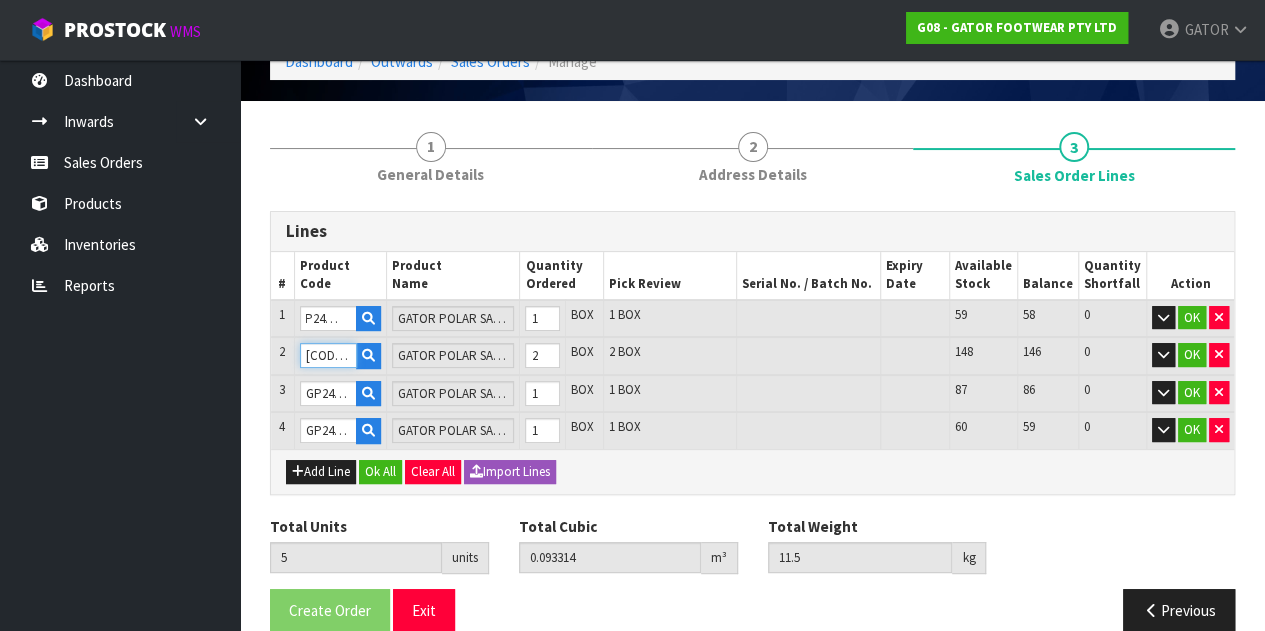 click on "[CODE]/[NUMBER]" at bounding box center (328, 355) 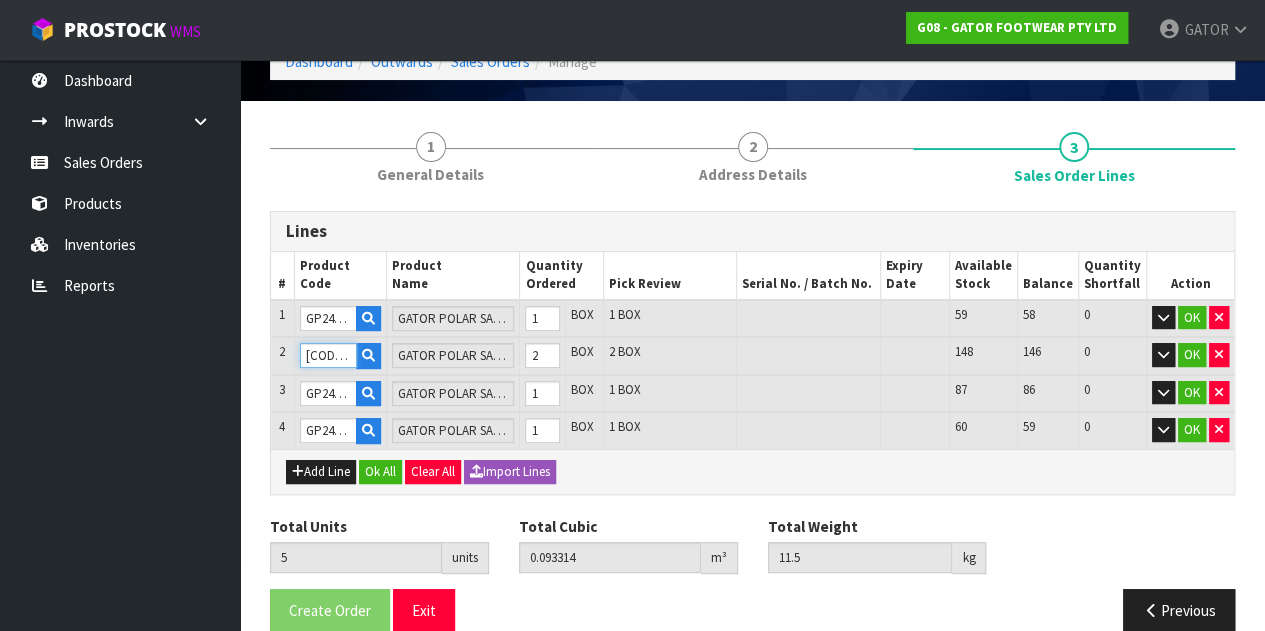 click on "[CODE]/[NUMBER]" at bounding box center (328, 355) 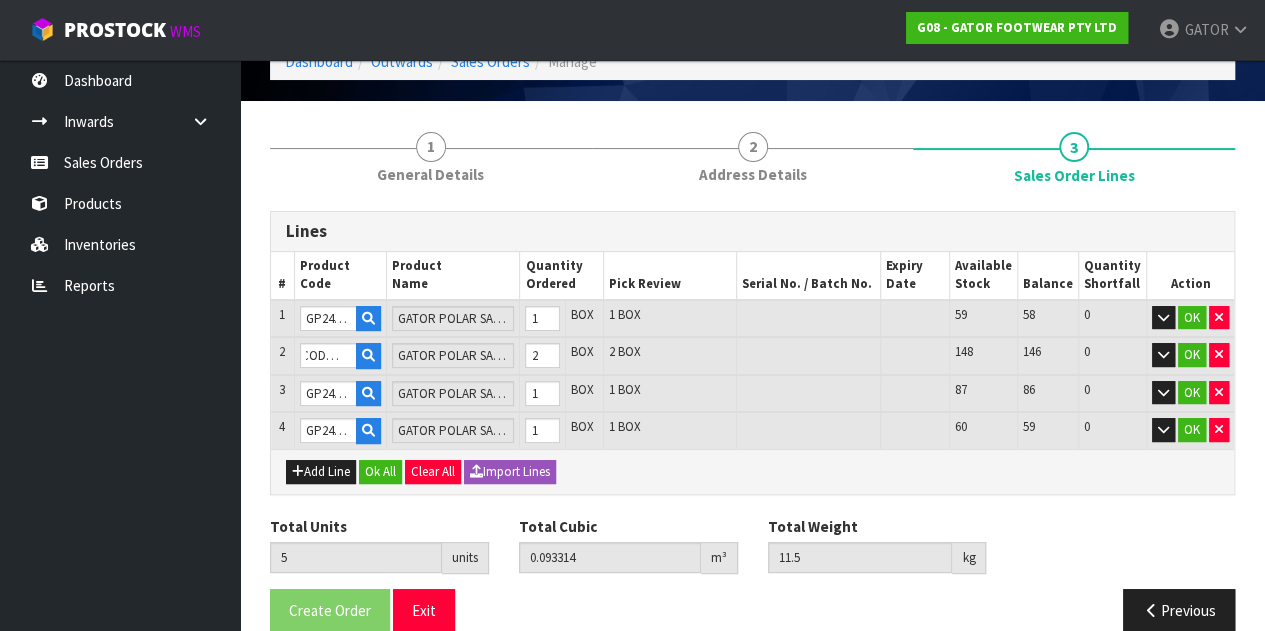 click on "GP2404/11" at bounding box center [340, 394] 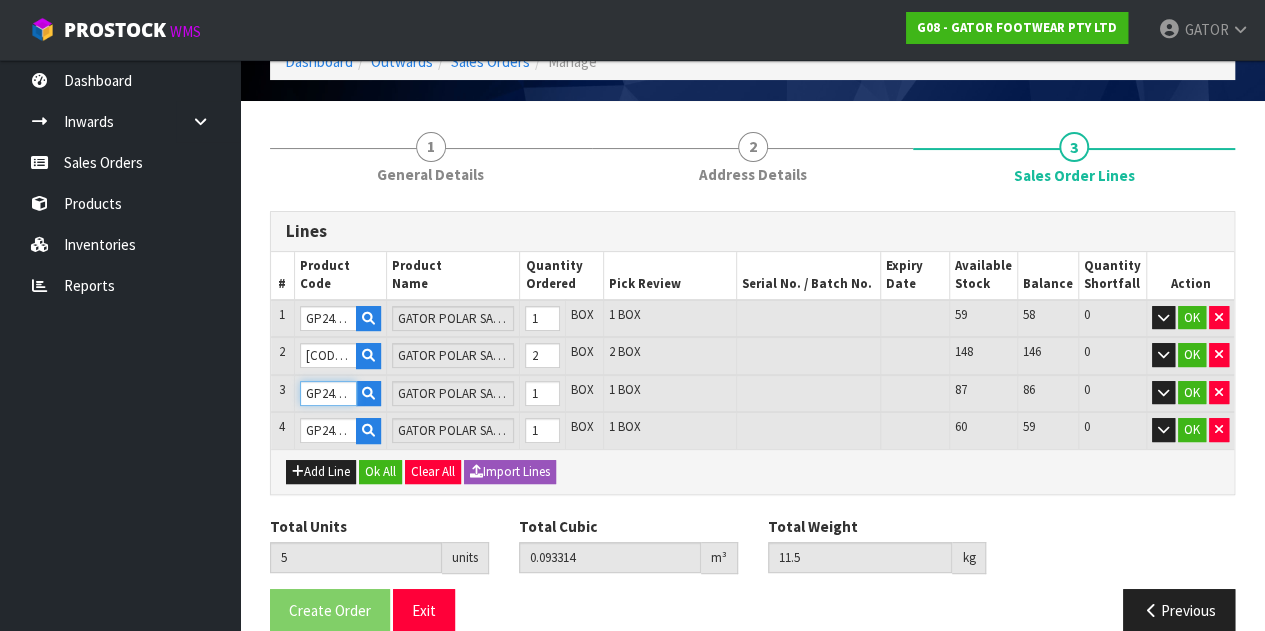 click on "GP2404/11" at bounding box center [328, 393] 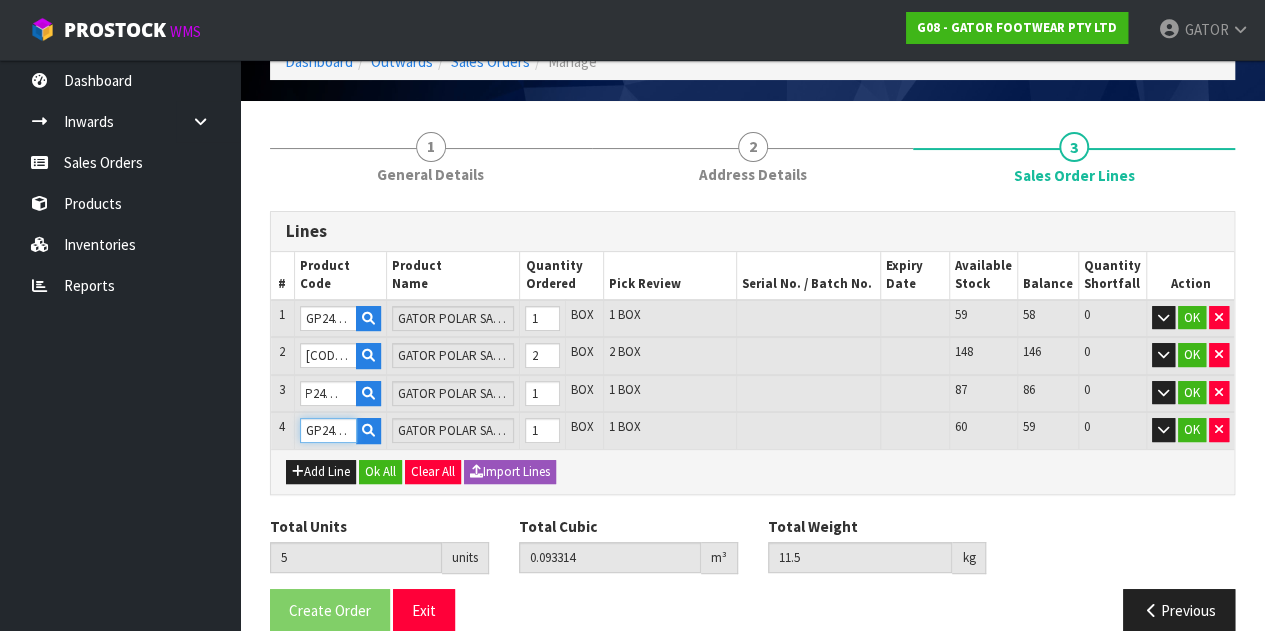 click on "GP2404/12" at bounding box center [328, 430] 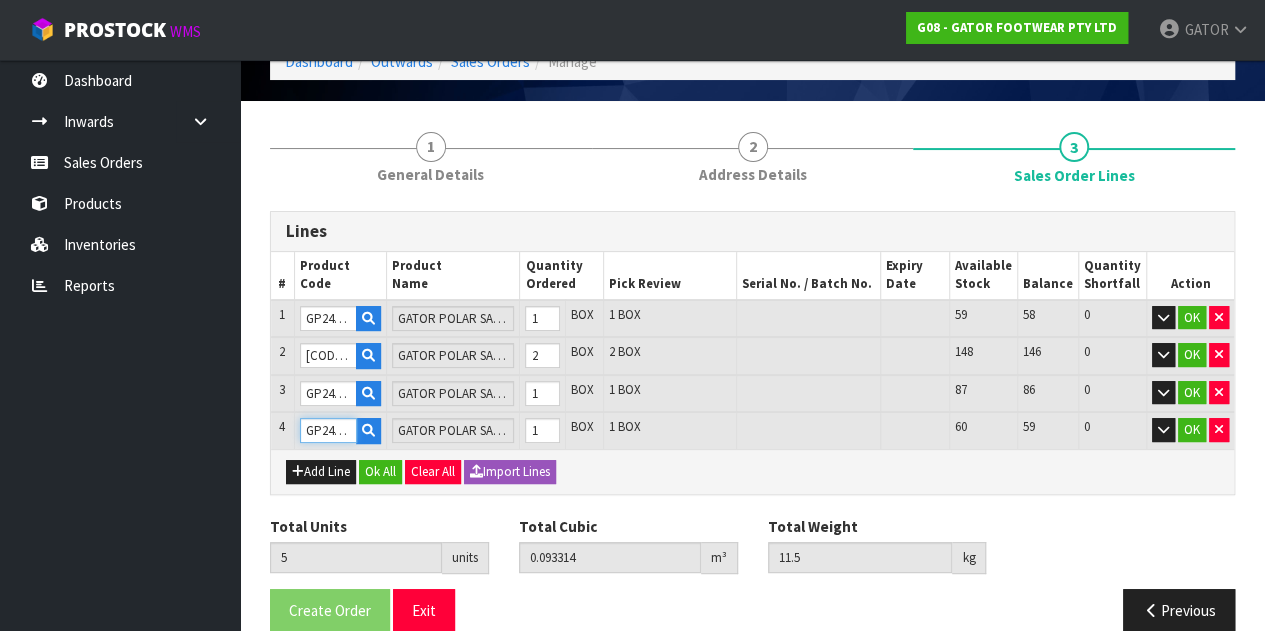 click on "GP2404/12" at bounding box center [328, 430] 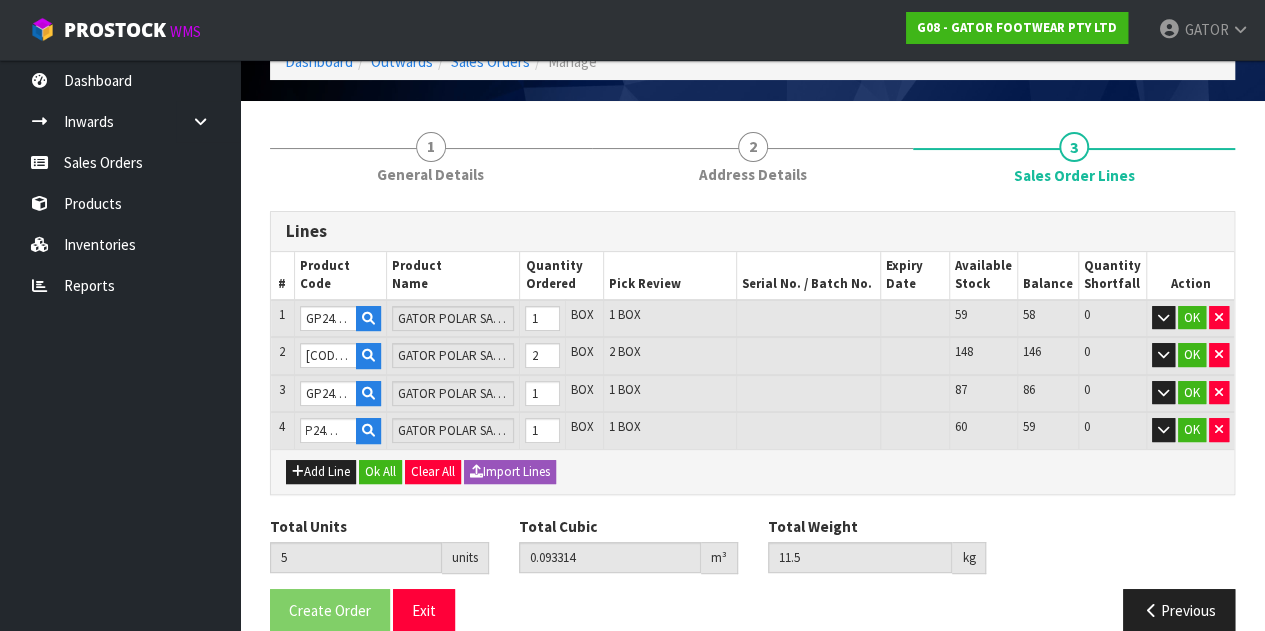 click on "Total Weight
11.5
kg" at bounding box center (877, 545) 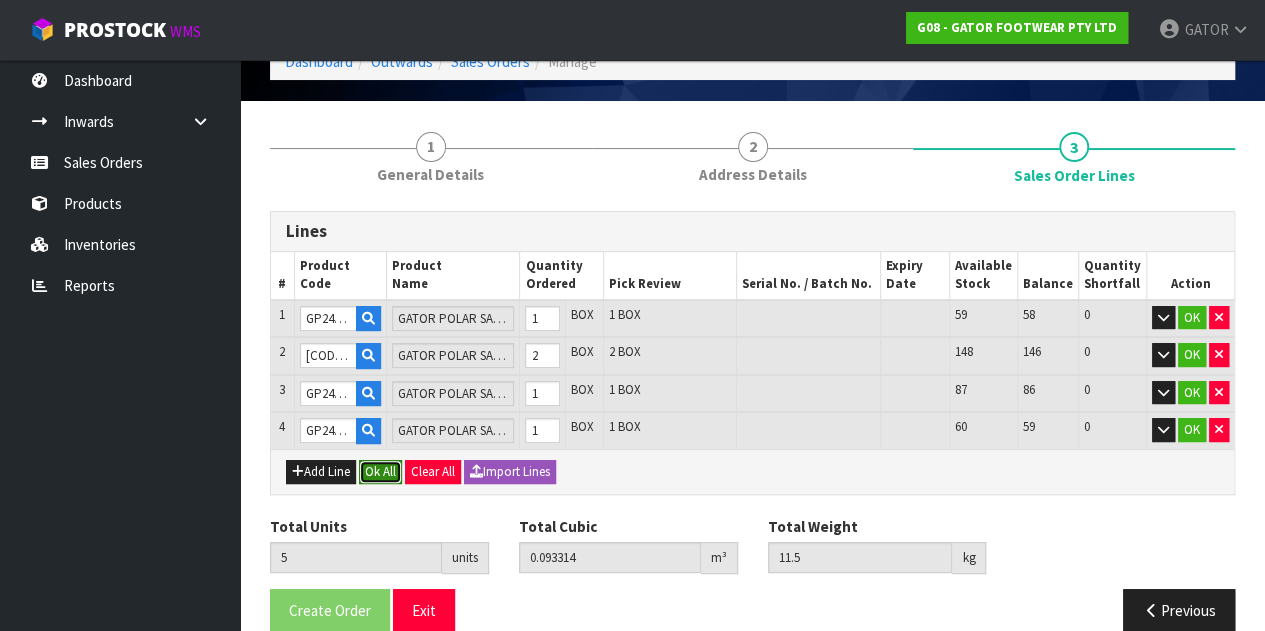 click on "Ok All" at bounding box center [380, 472] 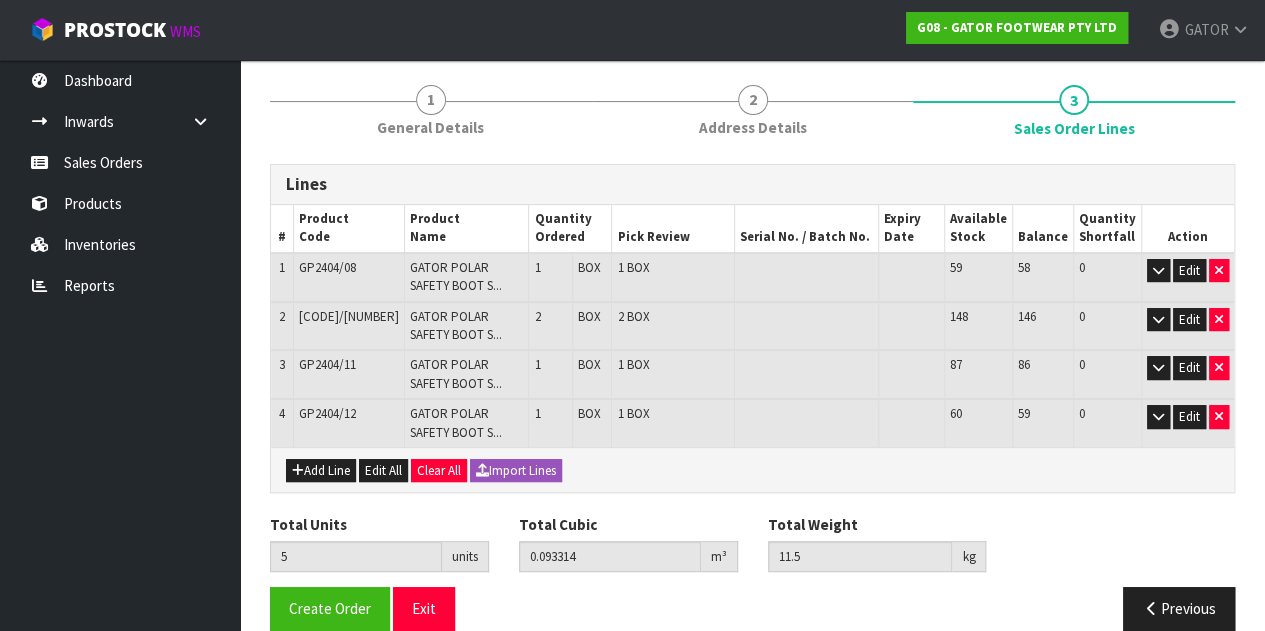 scroll, scrollTop: 173, scrollLeft: 0, axis: vertical 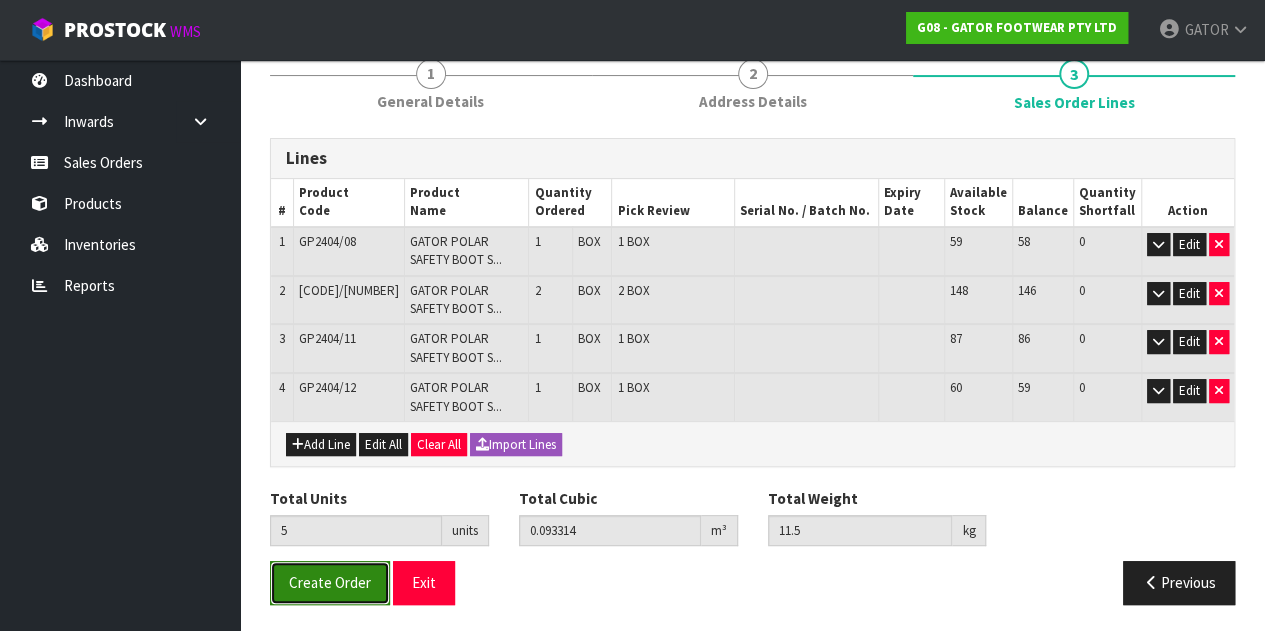 click on "Create Order" at bounding box center (330, 582) 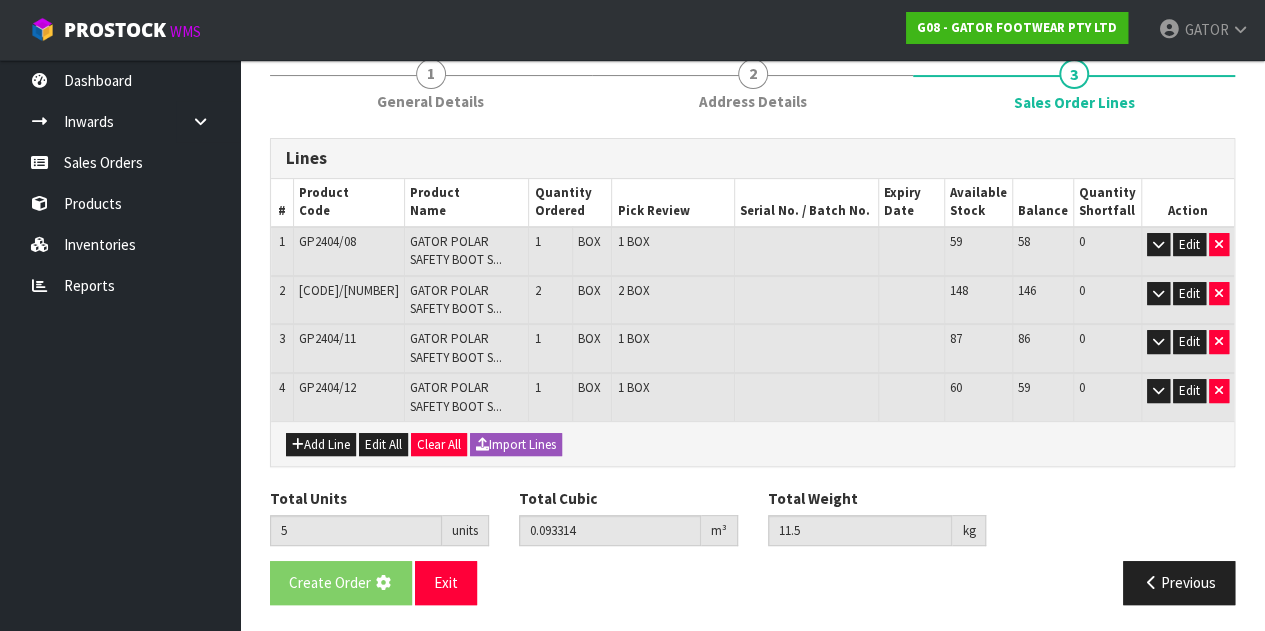 scroll, scrollTop: 0, scrollLeft: 0, axis: both 